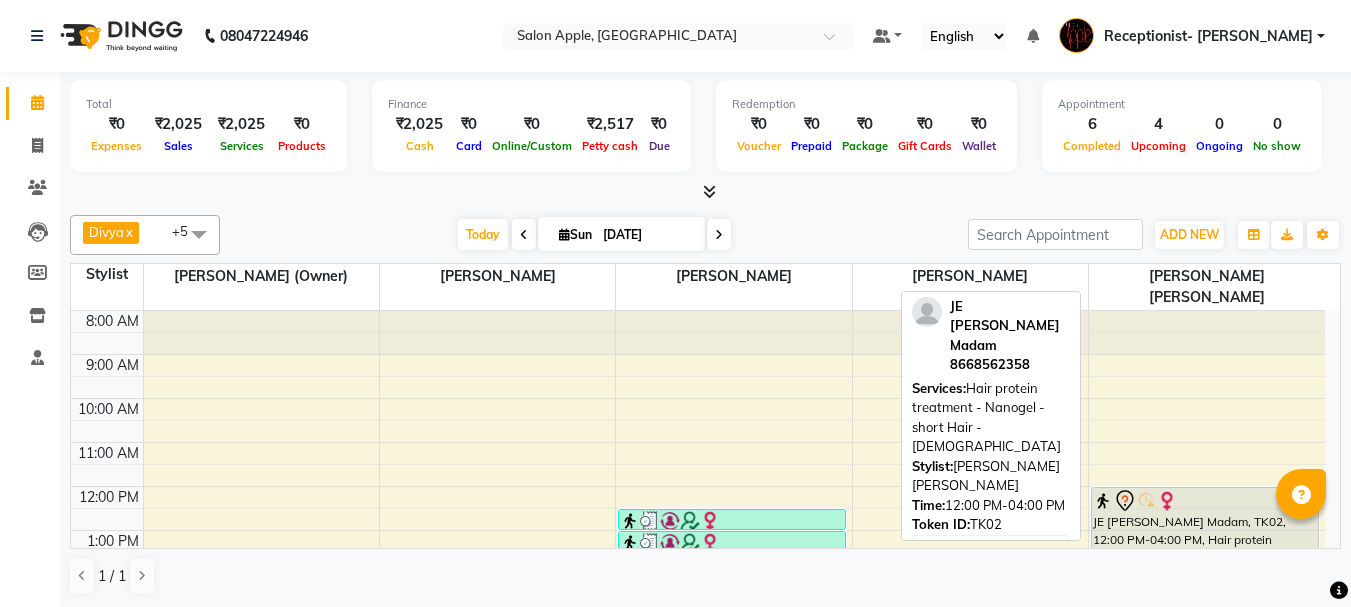 scroll, scrollTop: 0, scrollLeft: 0, axis: both 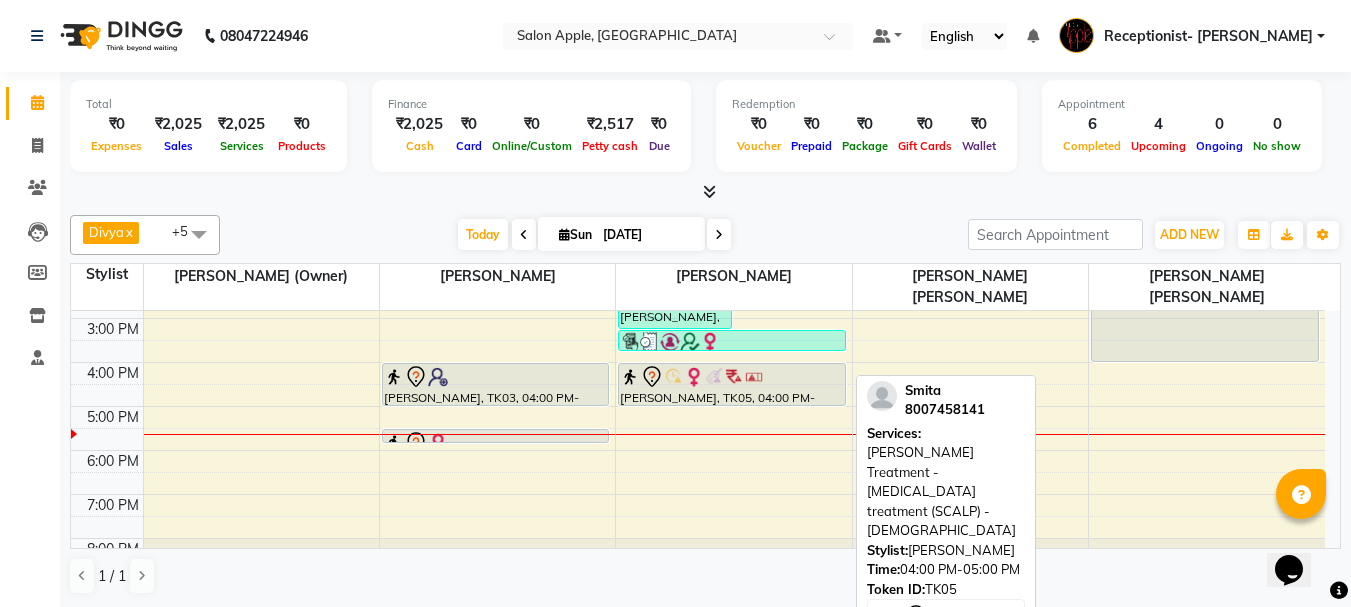 click on "[PERSON_NAME], TK05, 04:00 PM-05:00 PM, [PERSON_NAME] Treatment - [MEDICAL_DATA] treatment (SCALP) - [DEMOGRAPHIC_DATA]" at bounding box center [732, 384] 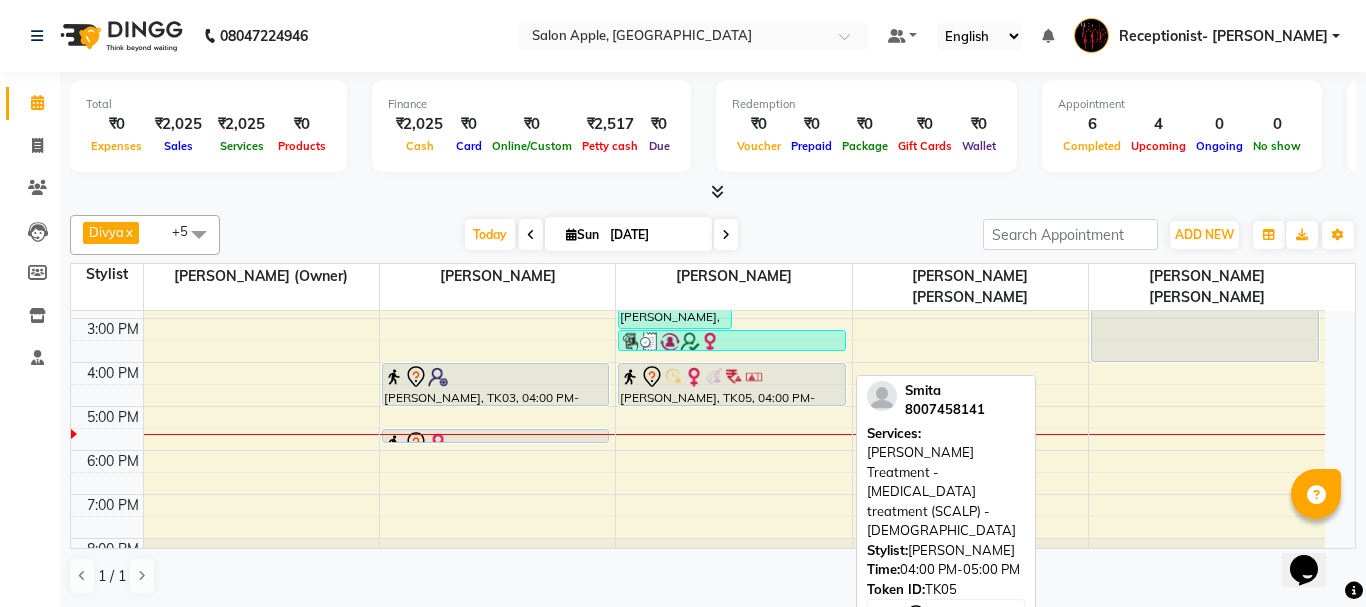 select on "7" 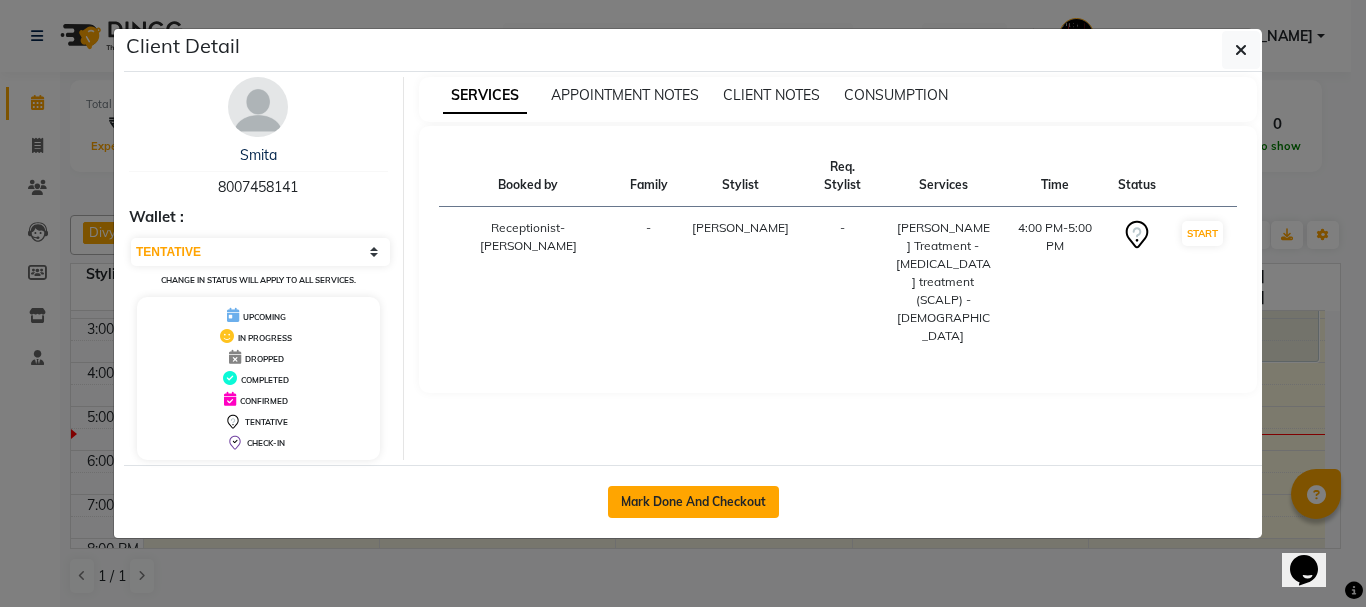 click on "Mark Done And Checkout" 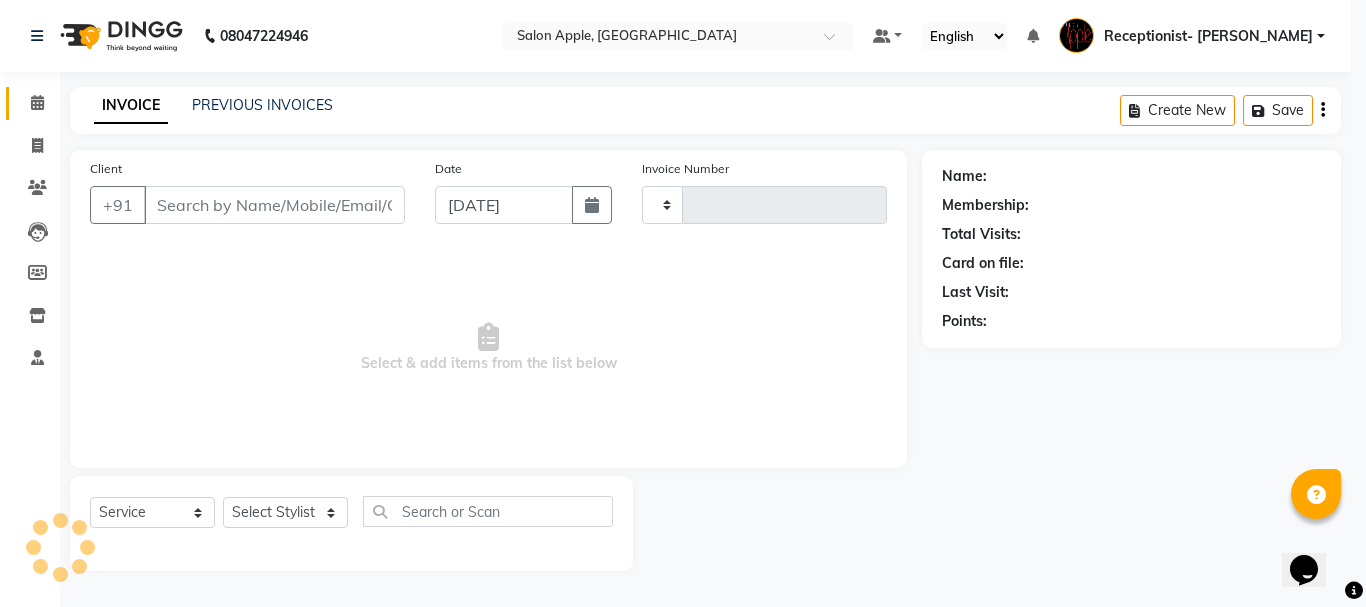 type on "0438" 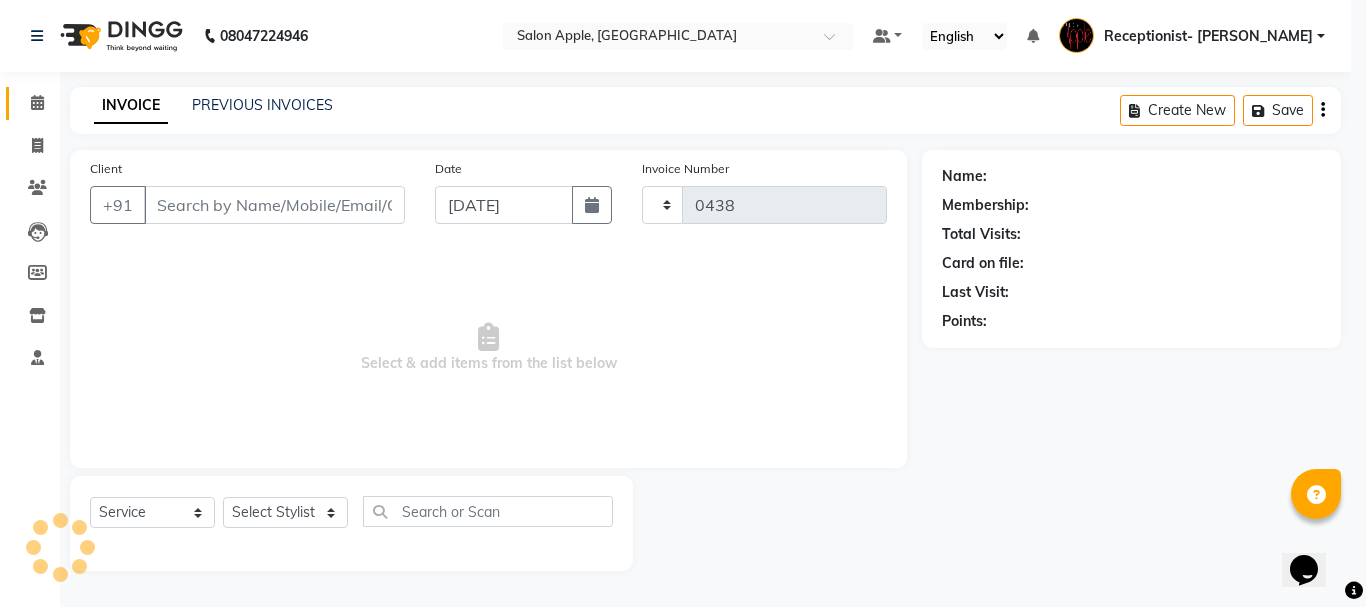 select on "645" 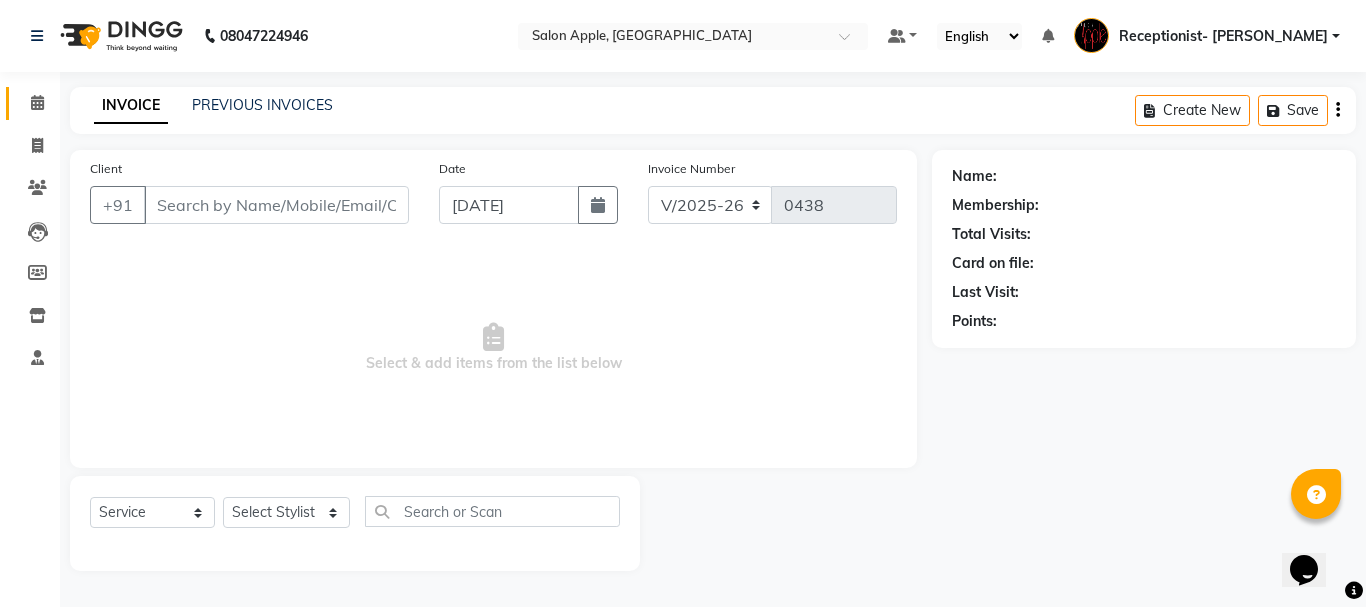 type on "8007458141" 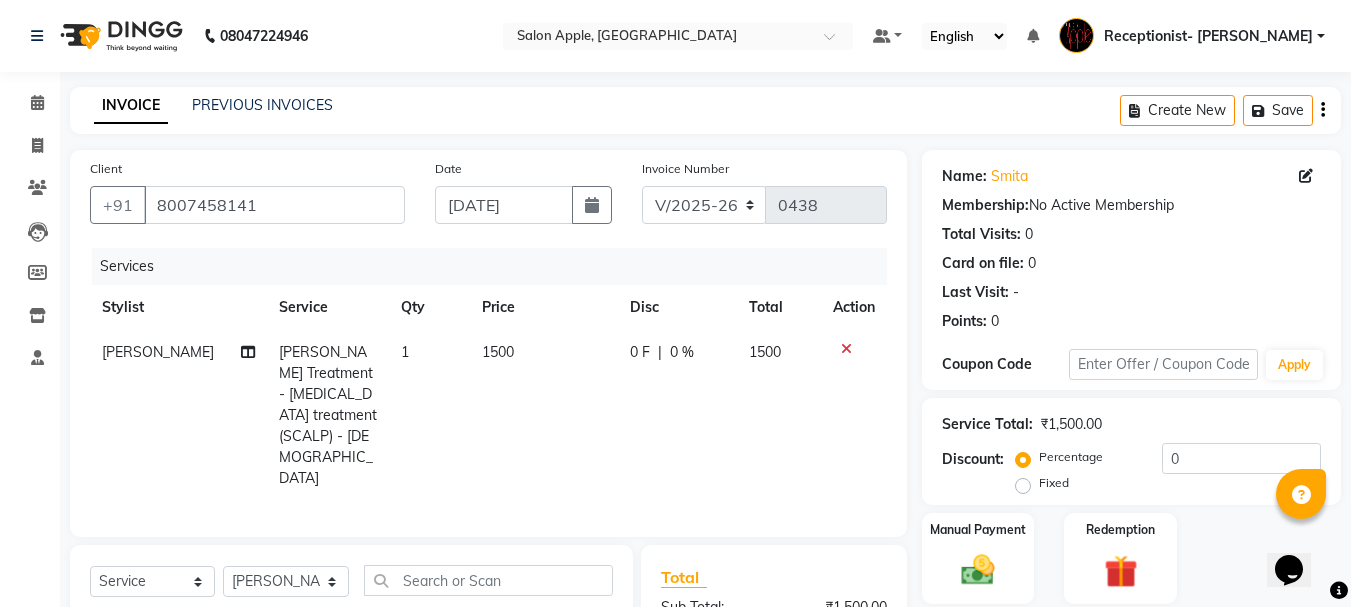 click 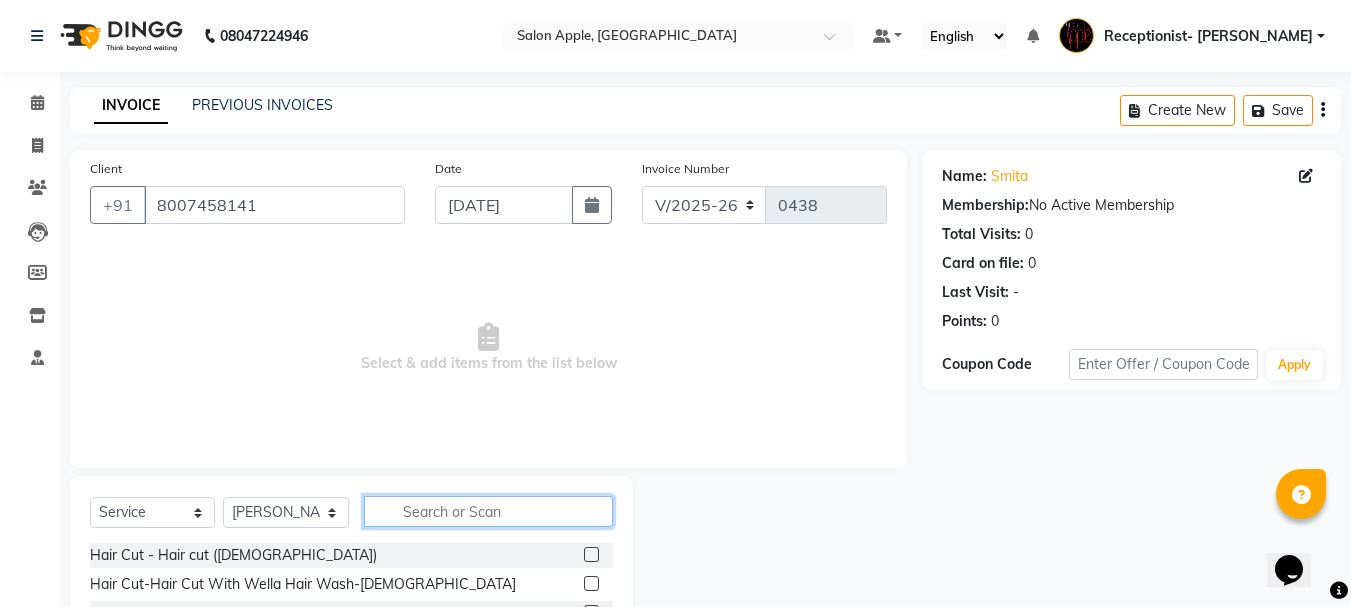 click 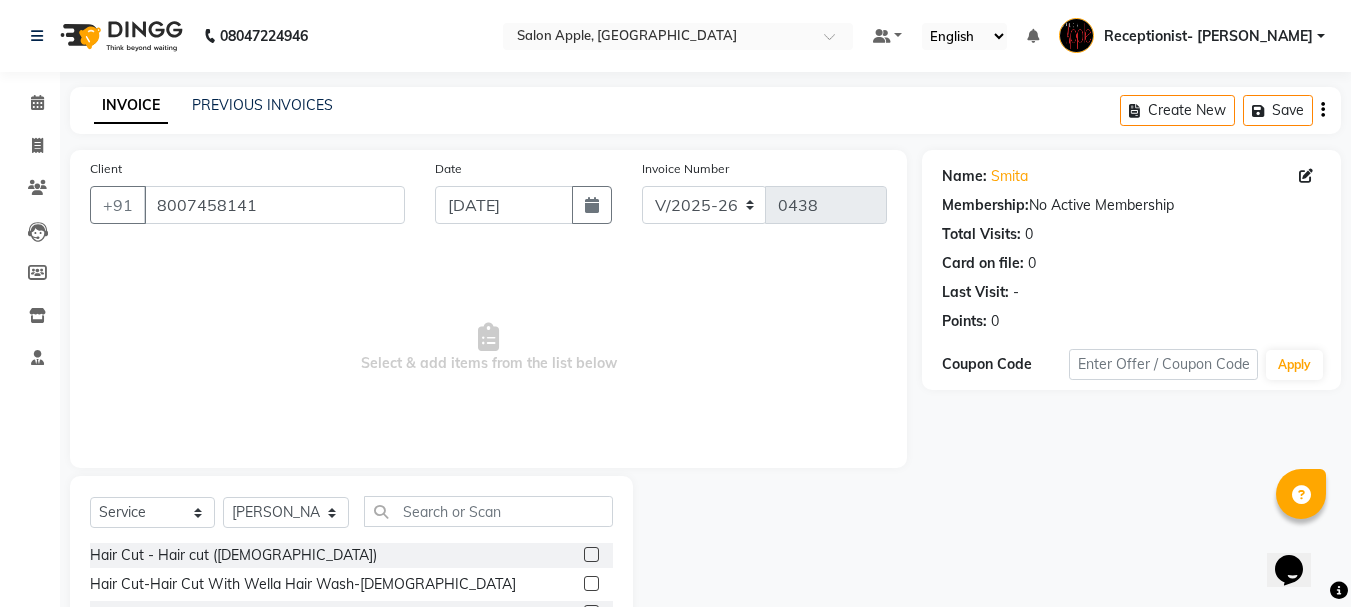 click on "Select  Service  Product  Membership  Package Voucher Prepaid Gift Card  Select Stylist Divya [PERSON_NAME] [PERSON_NAME] (Owner) [PERSON_NAME] [PERSON_NAME] Receptionist- [PERSON_NAME] [PERSON_NAME] [PERSON_NAME] [PERSON_NAME] (Owner) Training Department" 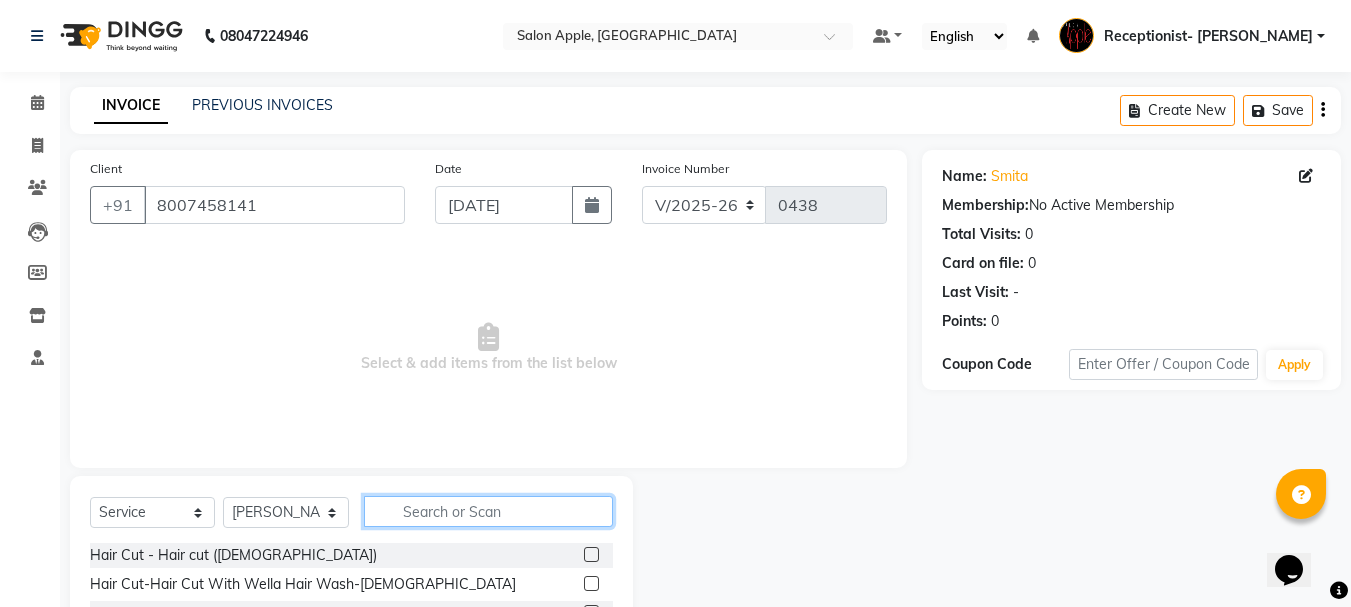 click 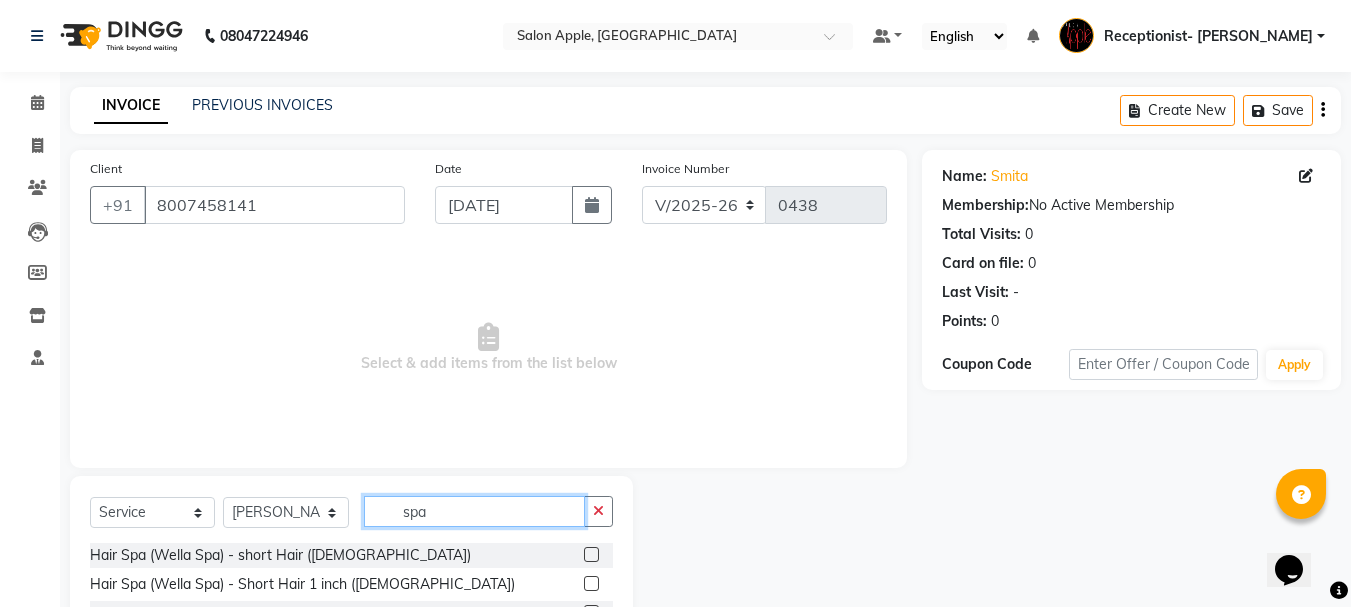 scroll, scrollTop: 194, scrollLeft: 0, axis: vertical 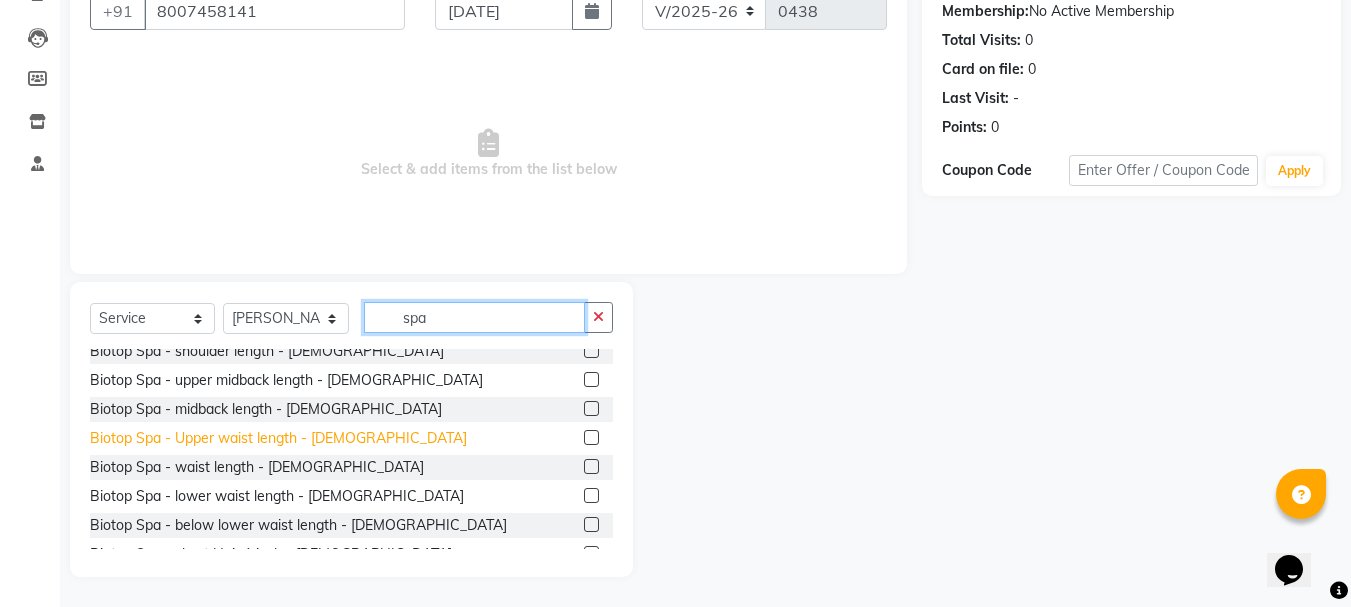 type on "spa" 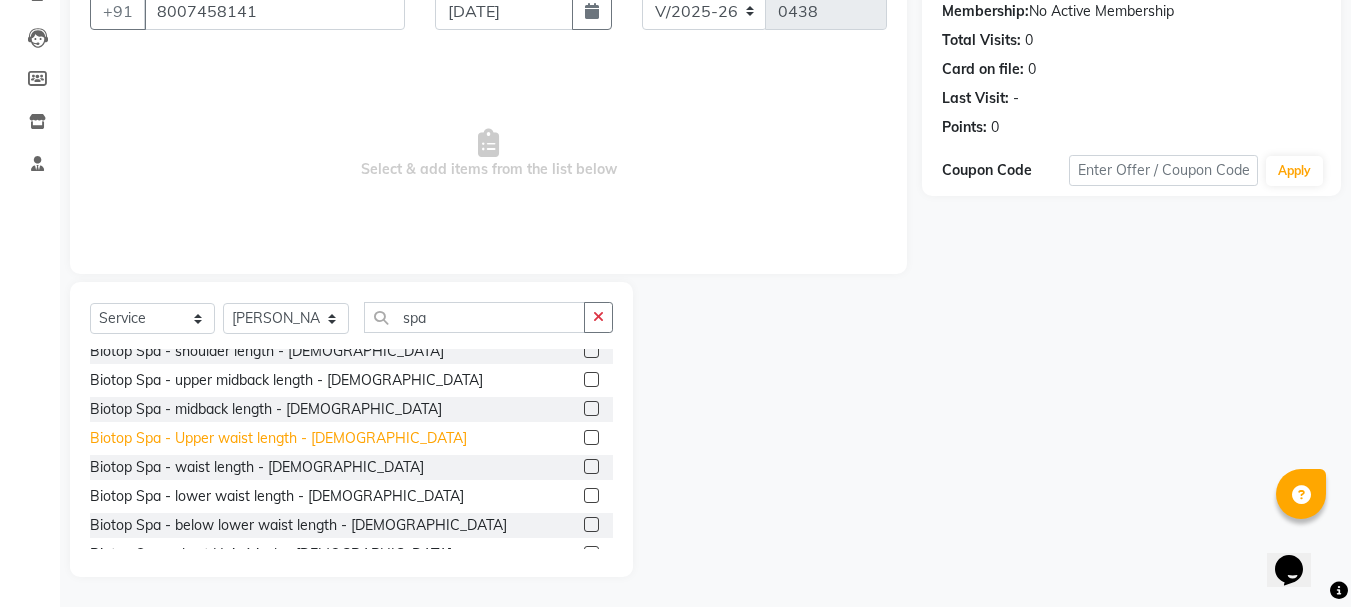 click on "Biotop Spa - Upper waist length - [DEMOGRAPHIC_DATA]" 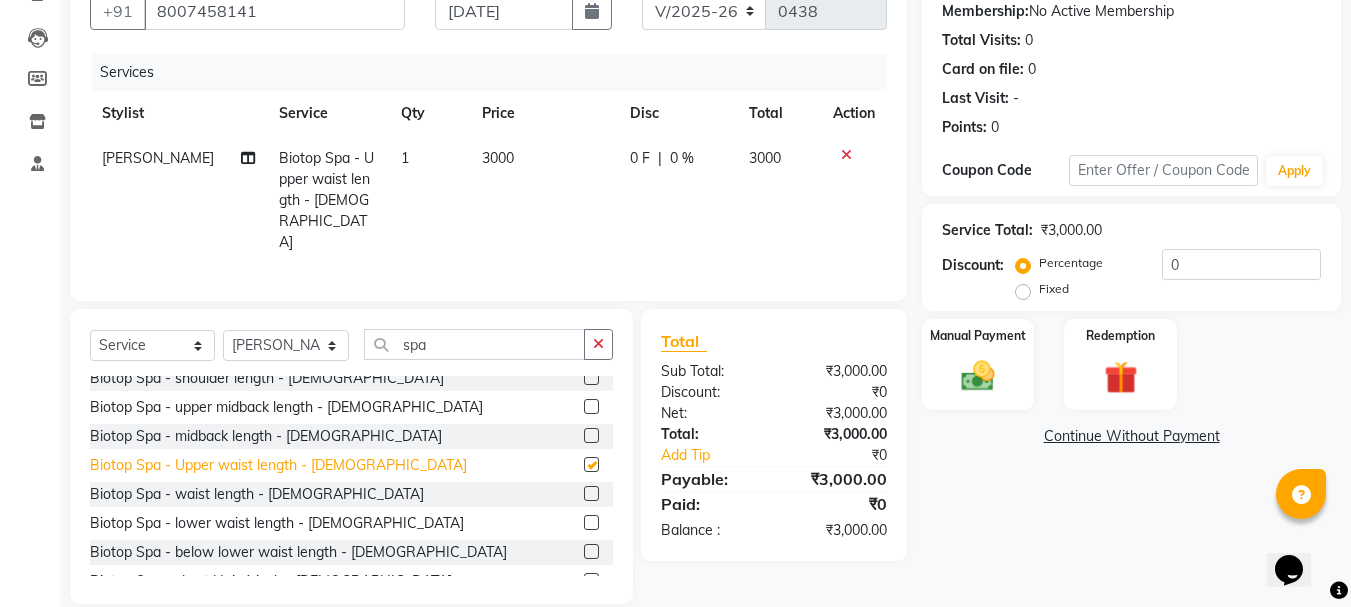 checkbox on "false" 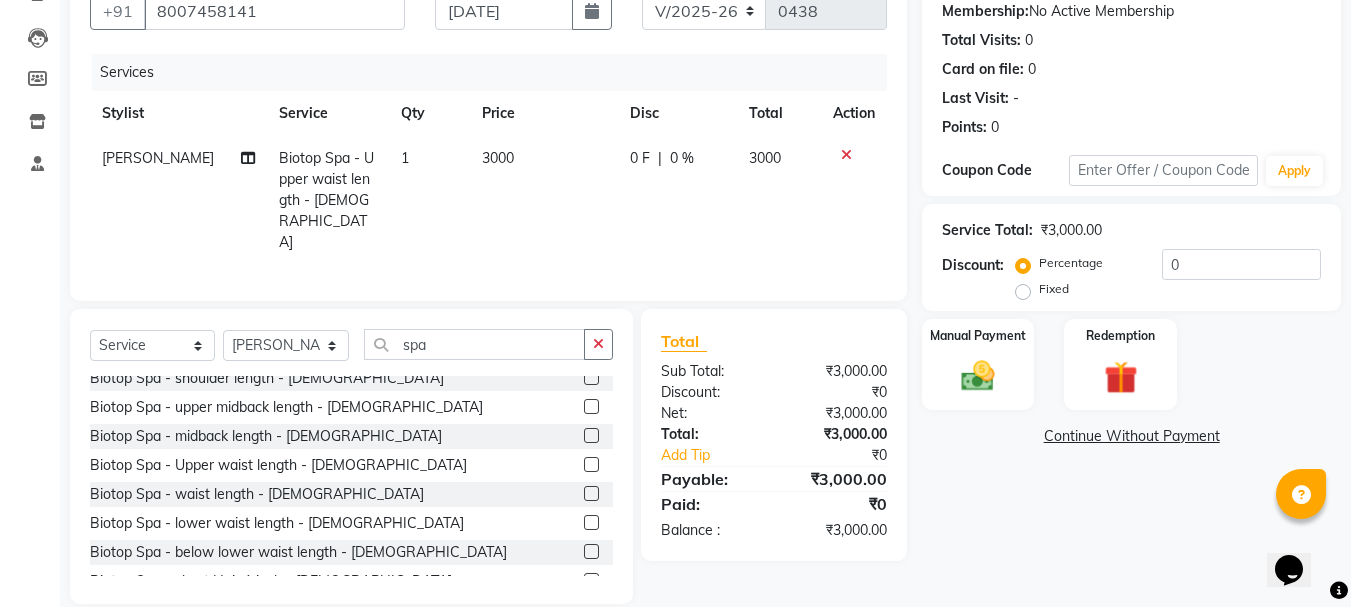 click 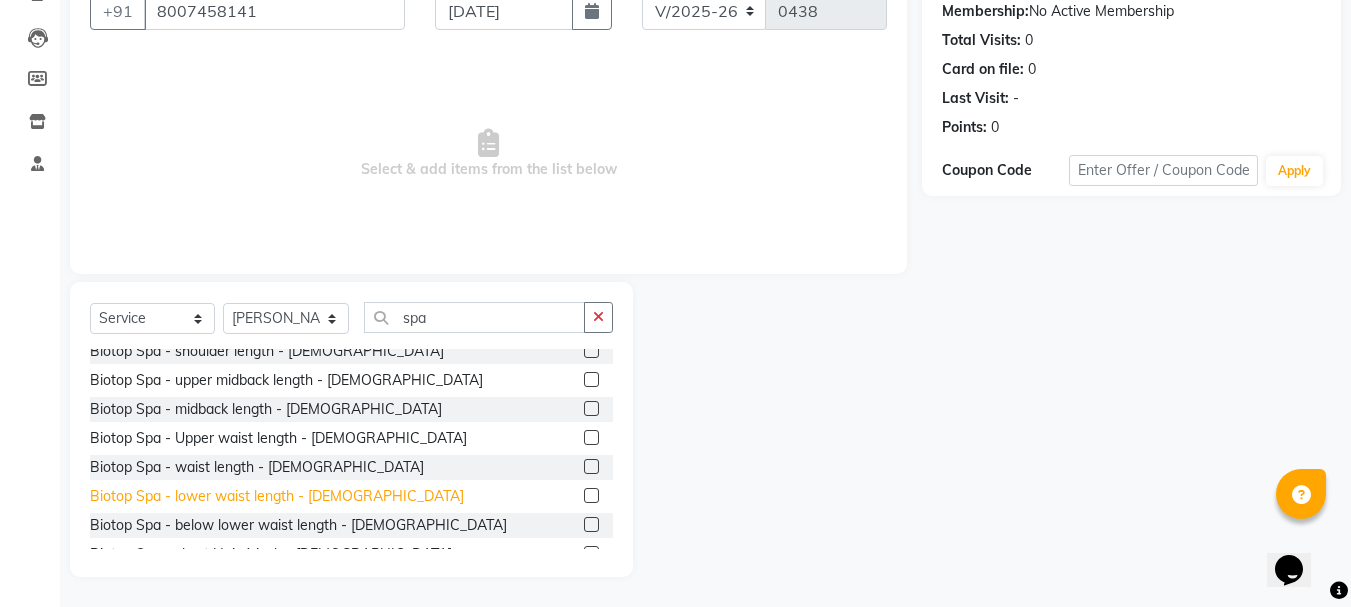 click on "Biotop Spa - lower waist length - [DEMOGRAPHIC_DATA]" 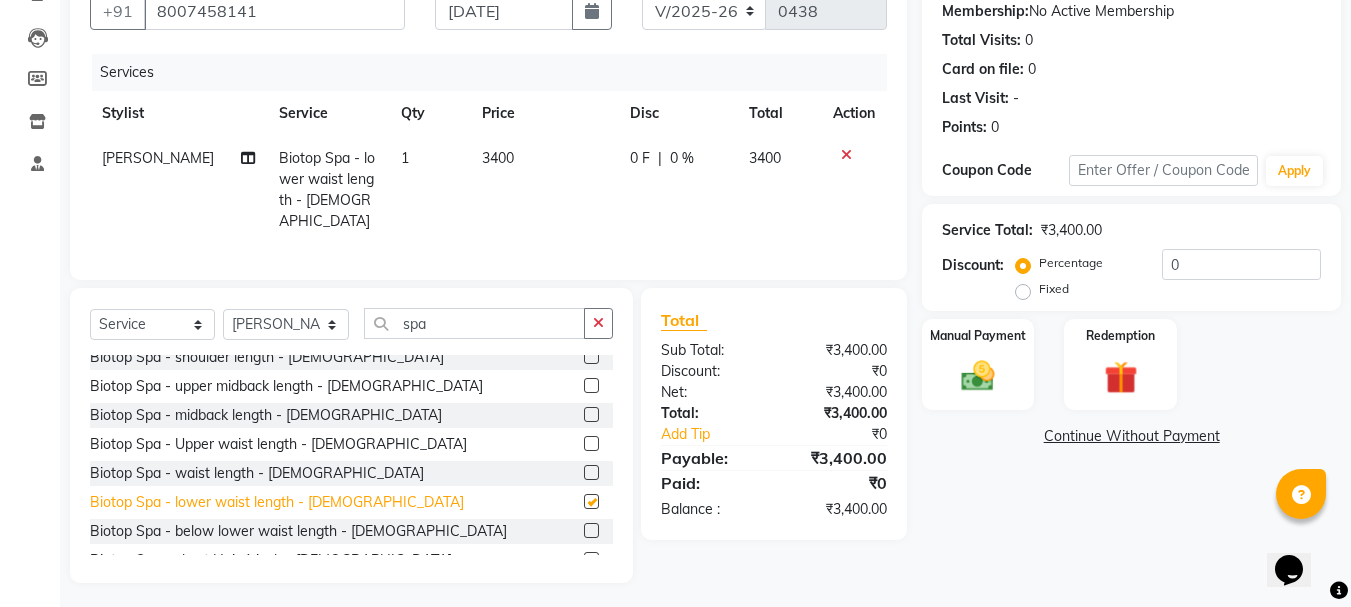 checkbox on "false" 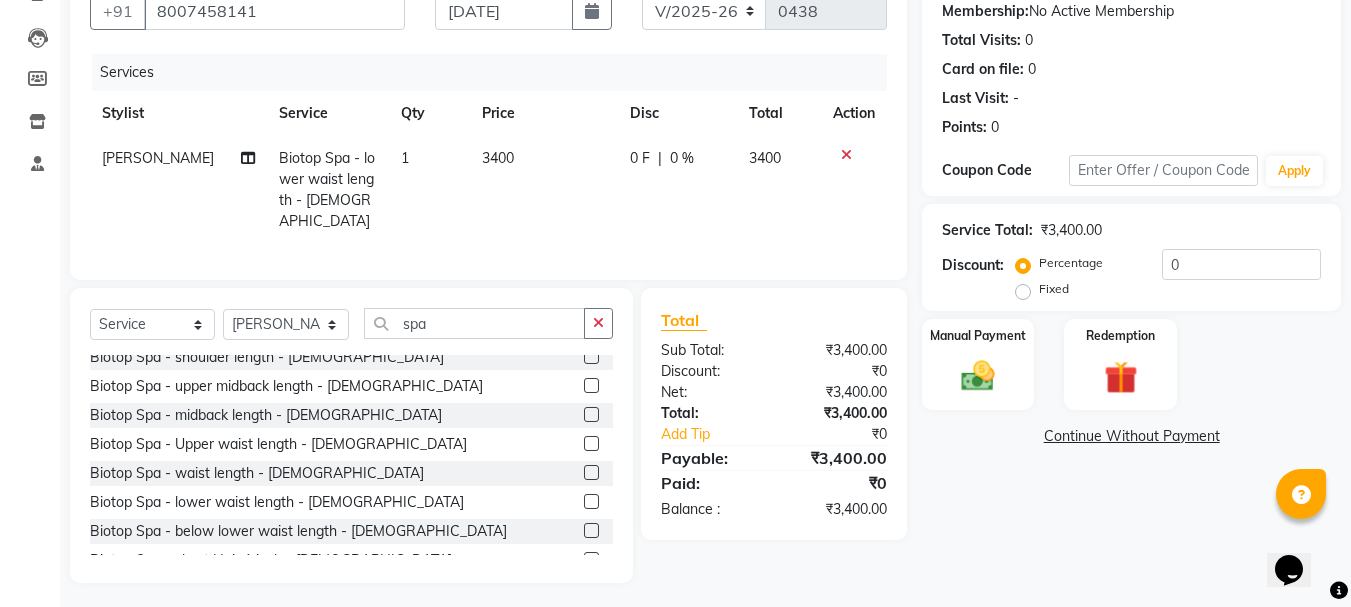 click 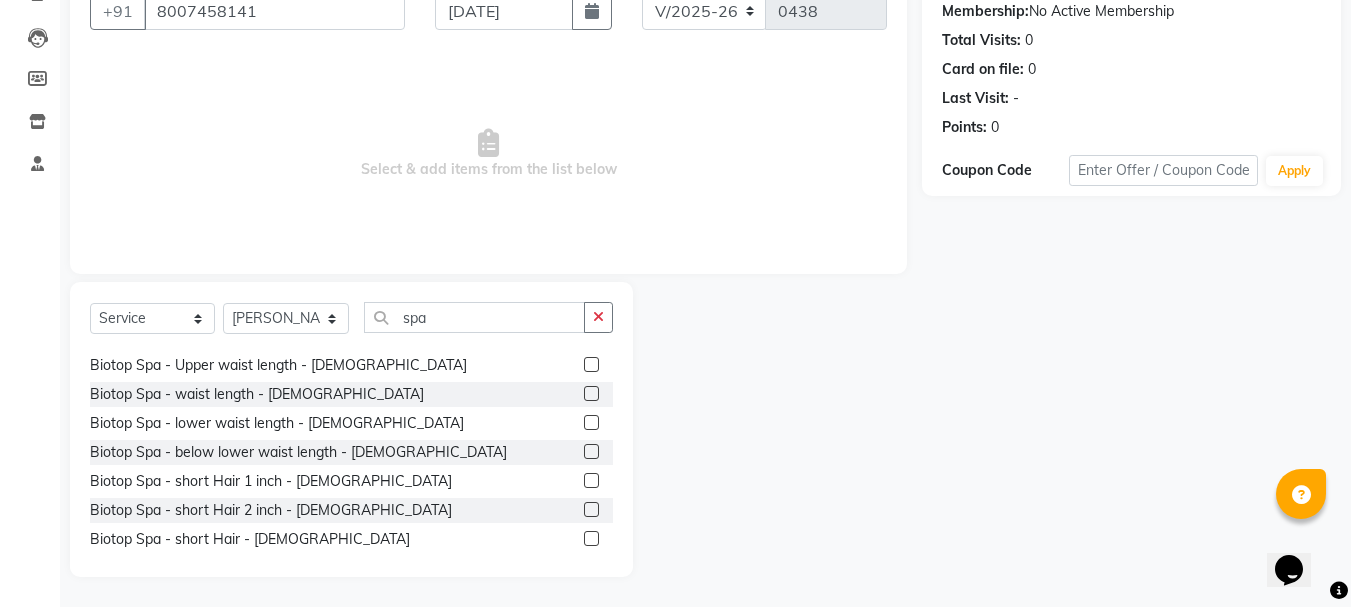 scroll, scrollTop: 400, scrollLeft: 0, axis: vertical 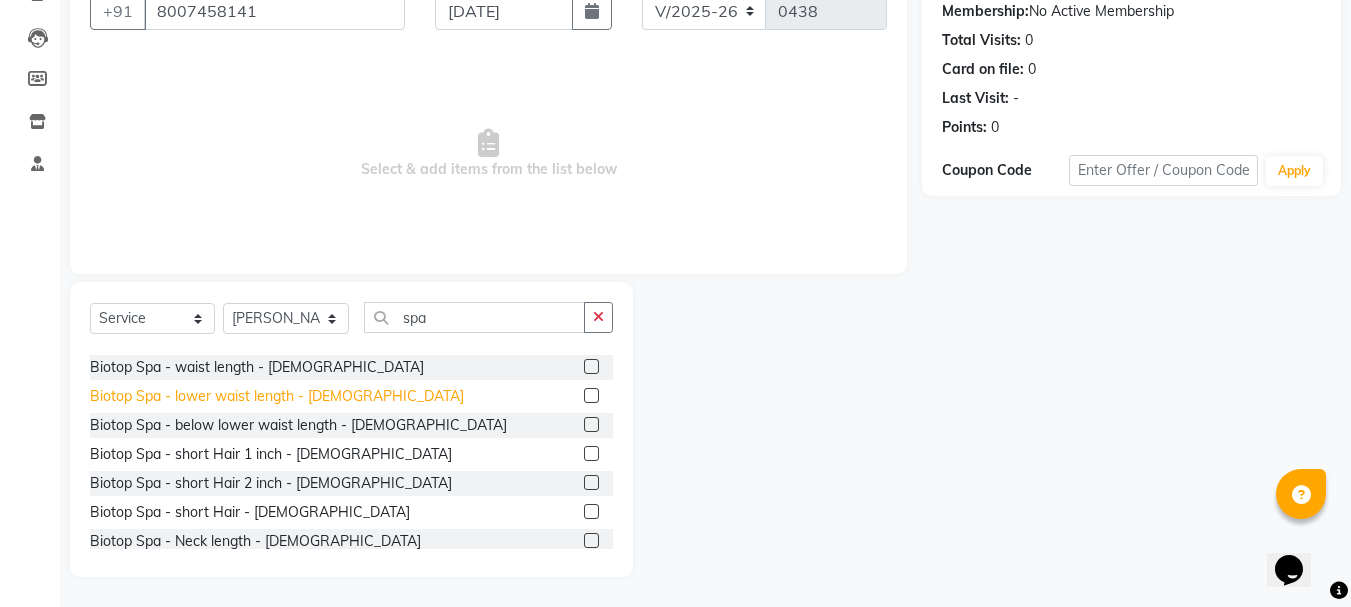 drag, startPoint x: 168, startPoint y: 428, endPoint x: 176, endPoint y: 418, distance: 12.806249 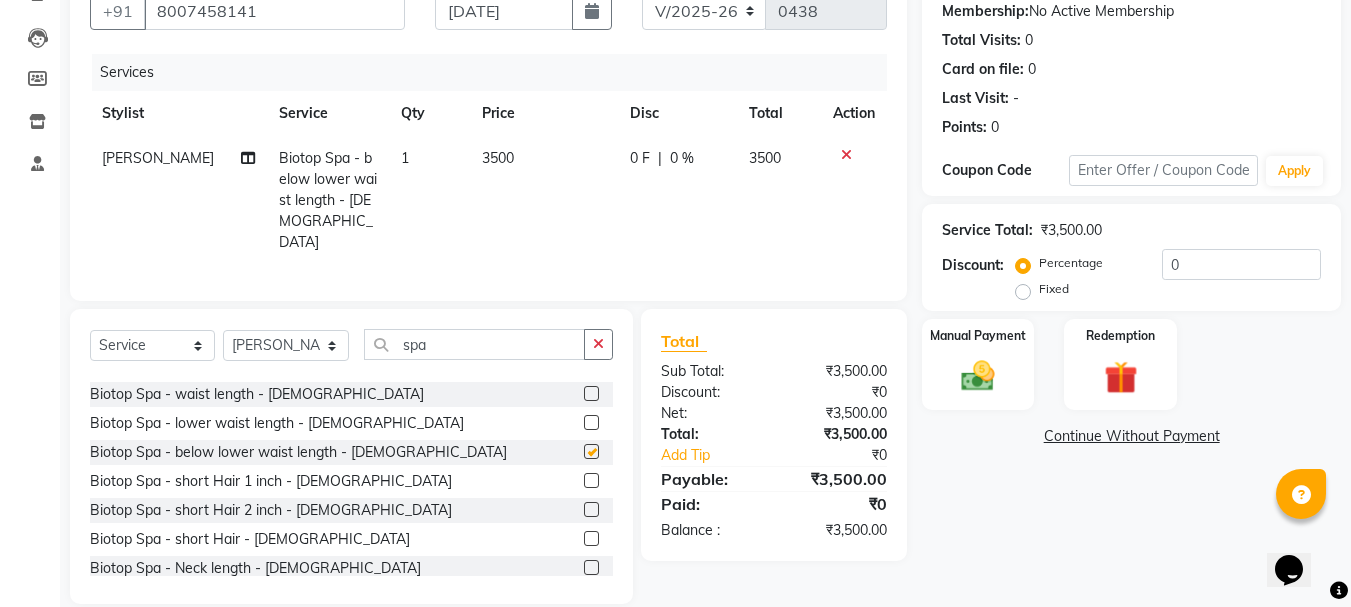 checkbox on "false" 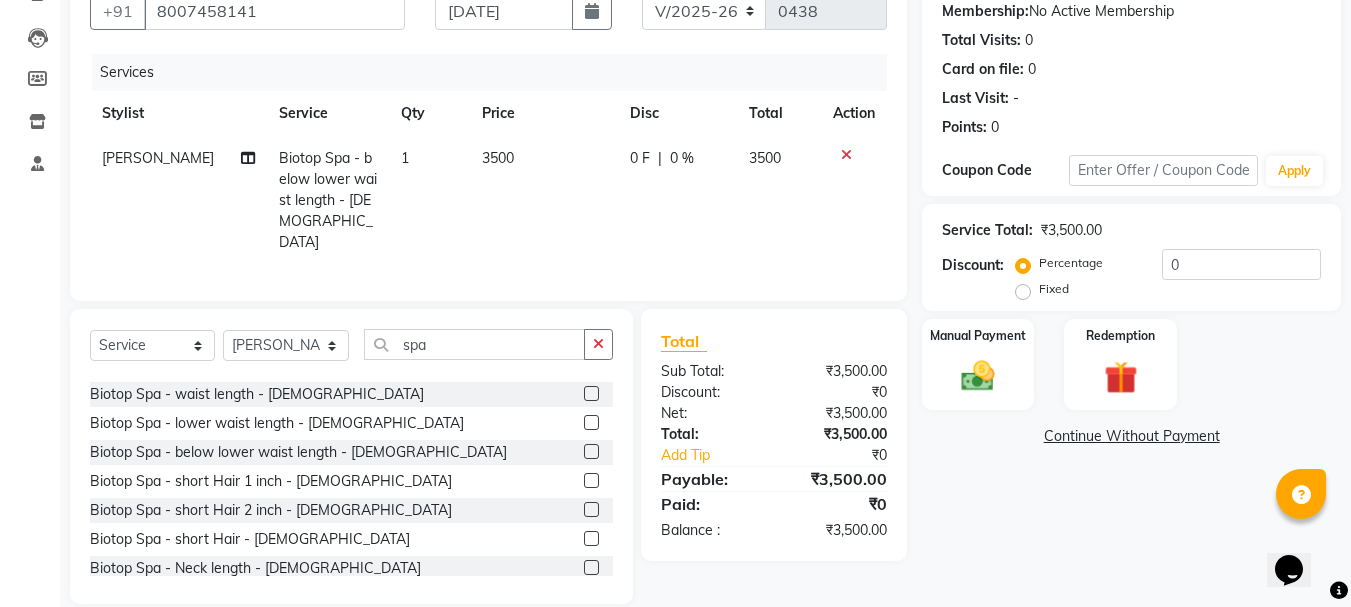 click 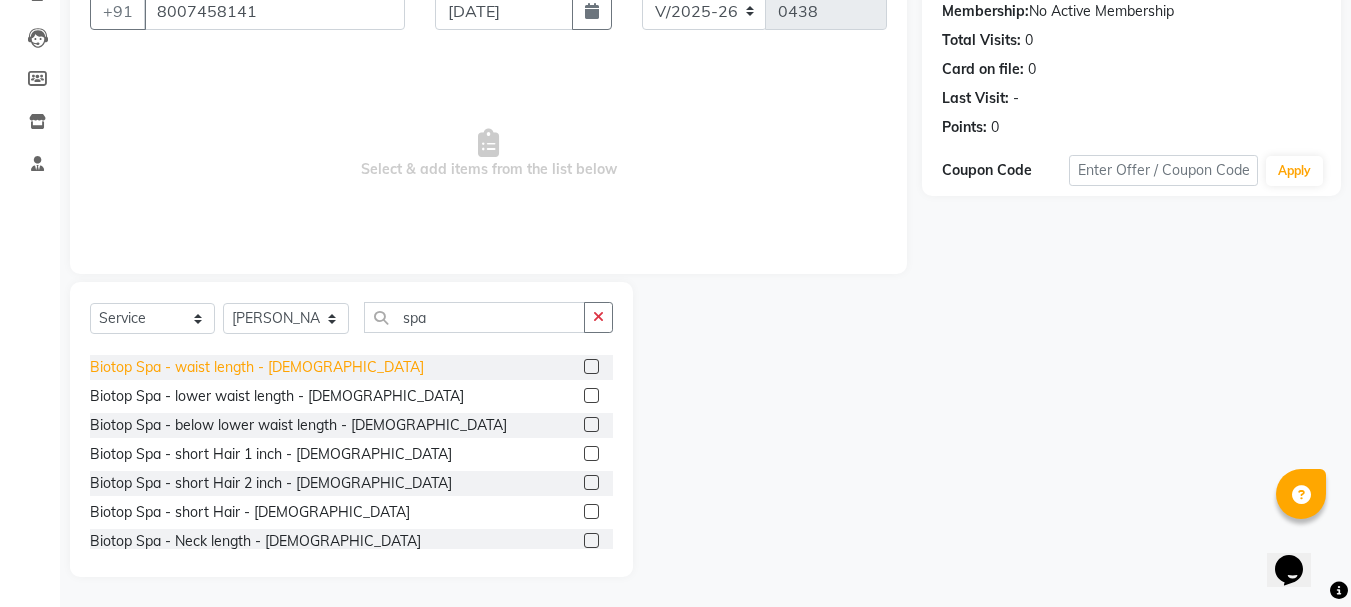 click on "Biotop Spa - waist length - [DEMOGRAPHIC_DATA]" 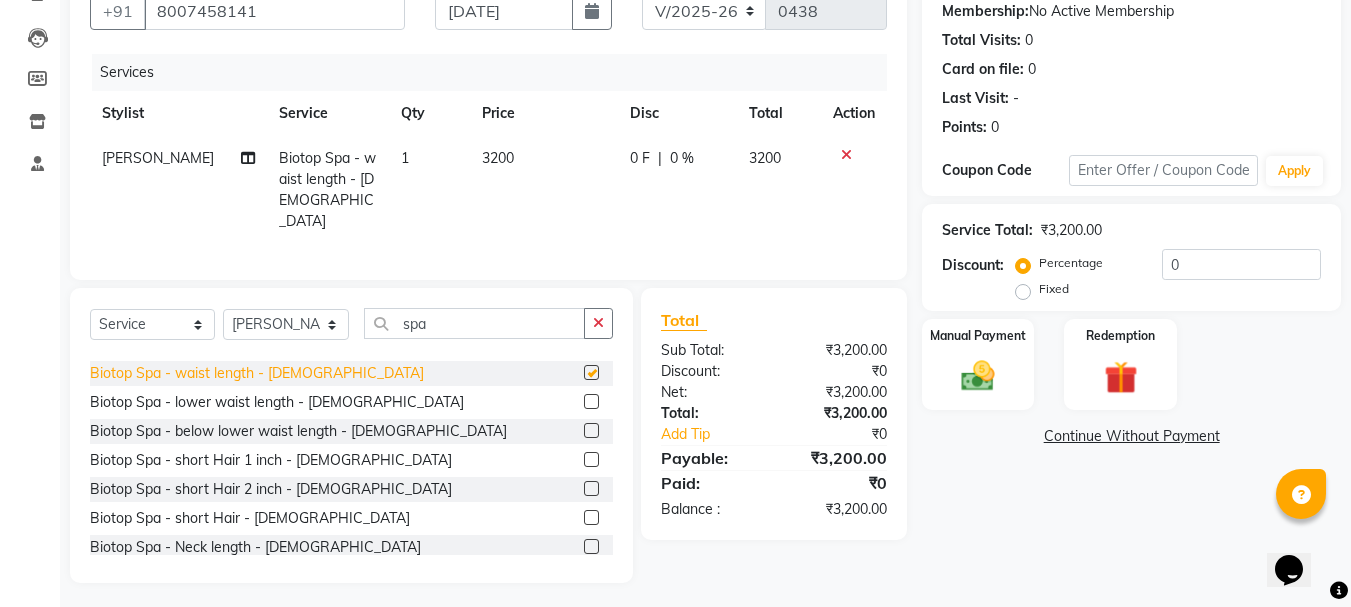 checkbox on "false" 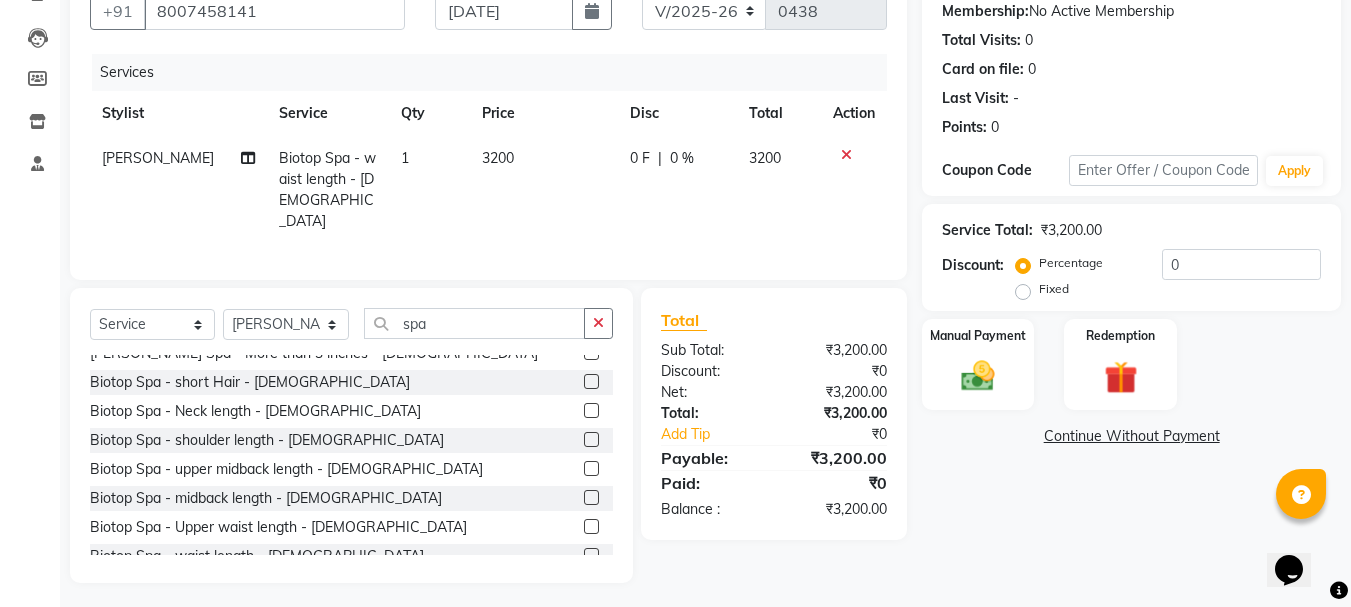 scroll, scrollTop: 200, scrollLeft: 0, axis: vertical 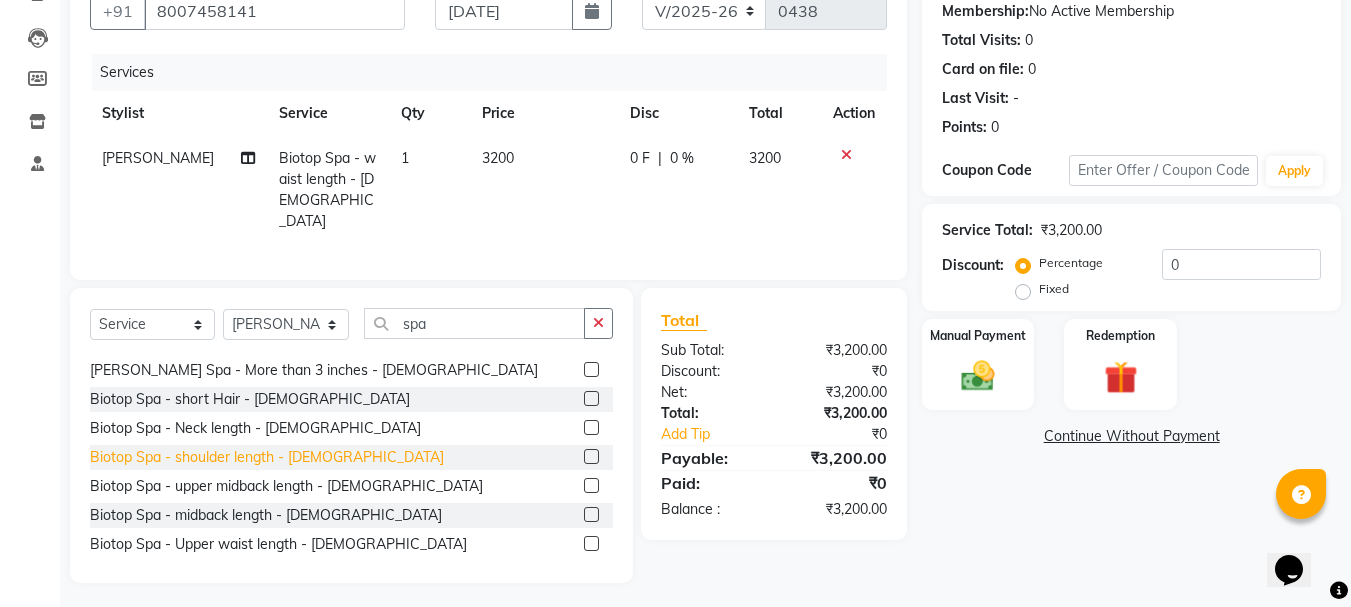 click on "Biotop Spa - shoulder length - [DEMOGRAPHIC_DATA]" 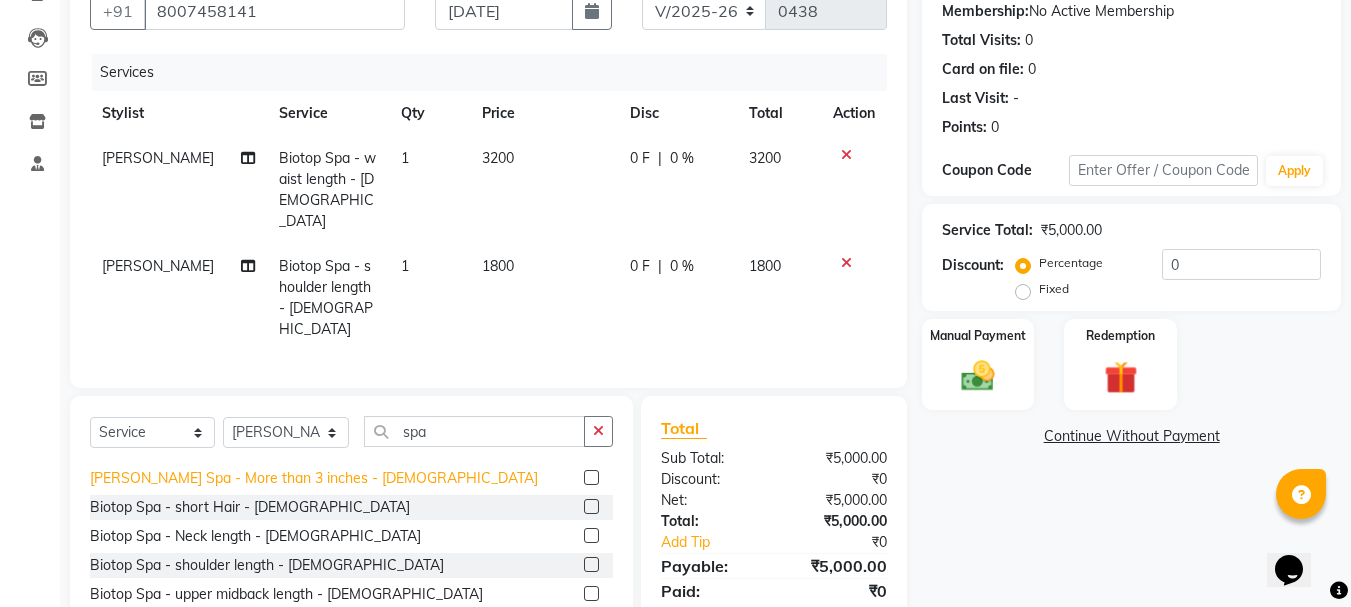 click on "Biotop Spa - shoulder length - [DEMOGRAPHIC_DATA]" 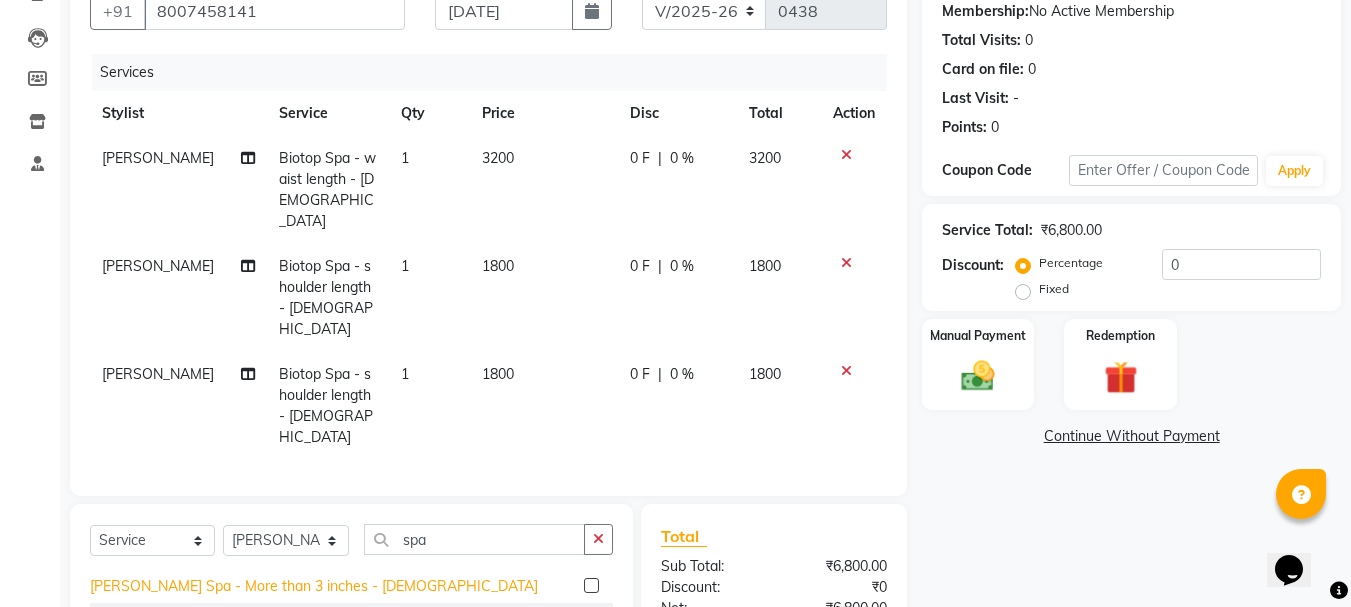 checkbox on "false" 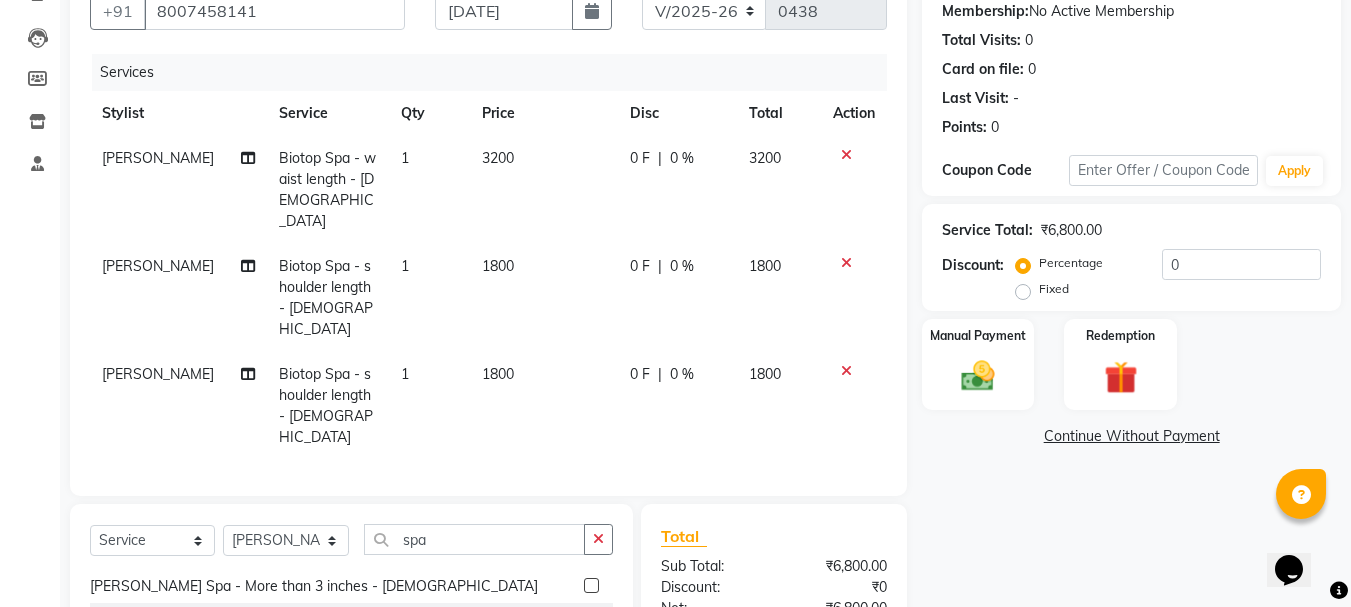 click 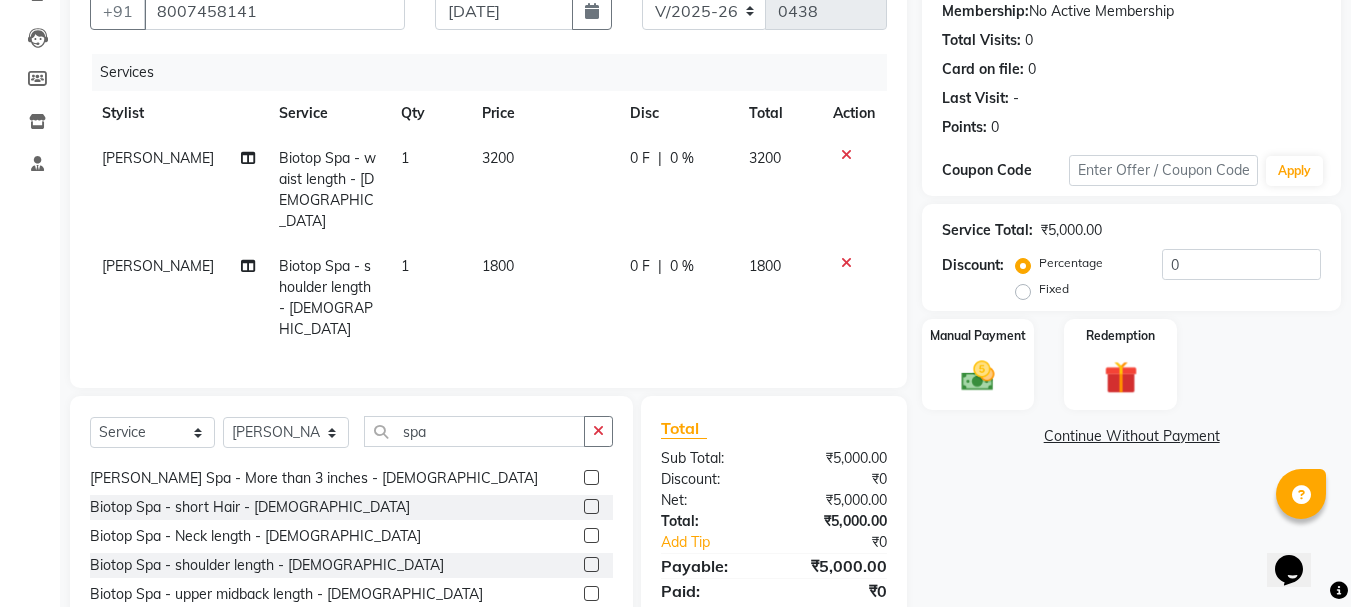 click 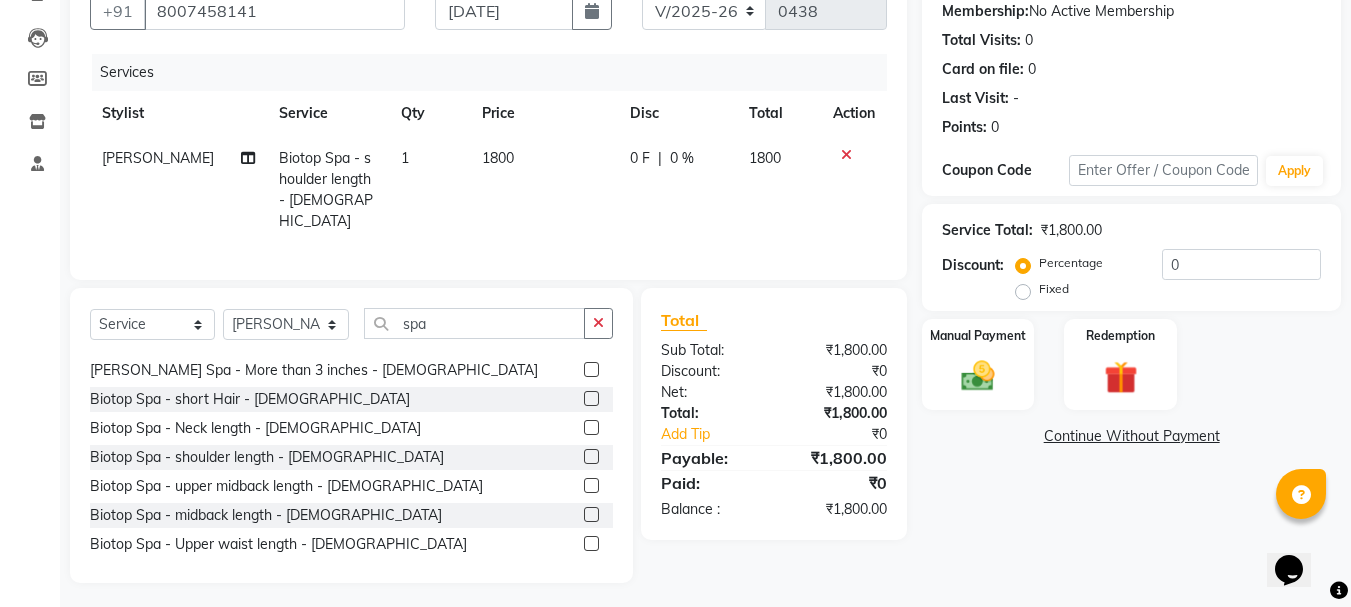 click 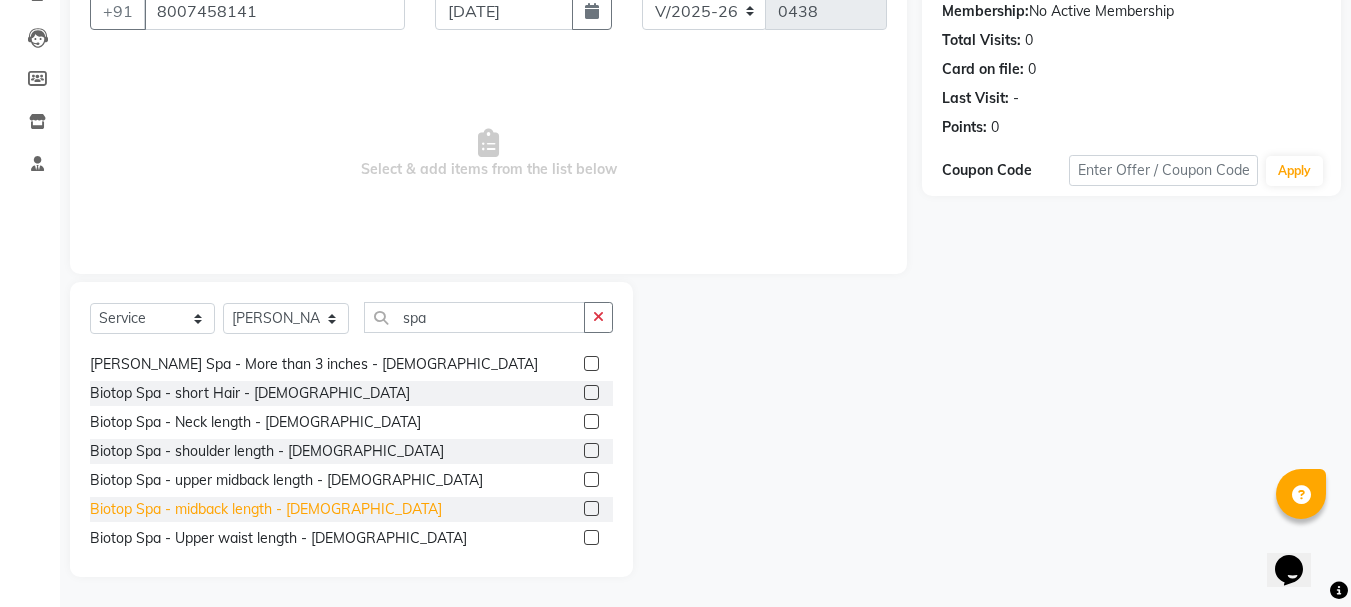 click on "Biotop Spa - midback length - [DEMOGRAPHIC_DATA]" 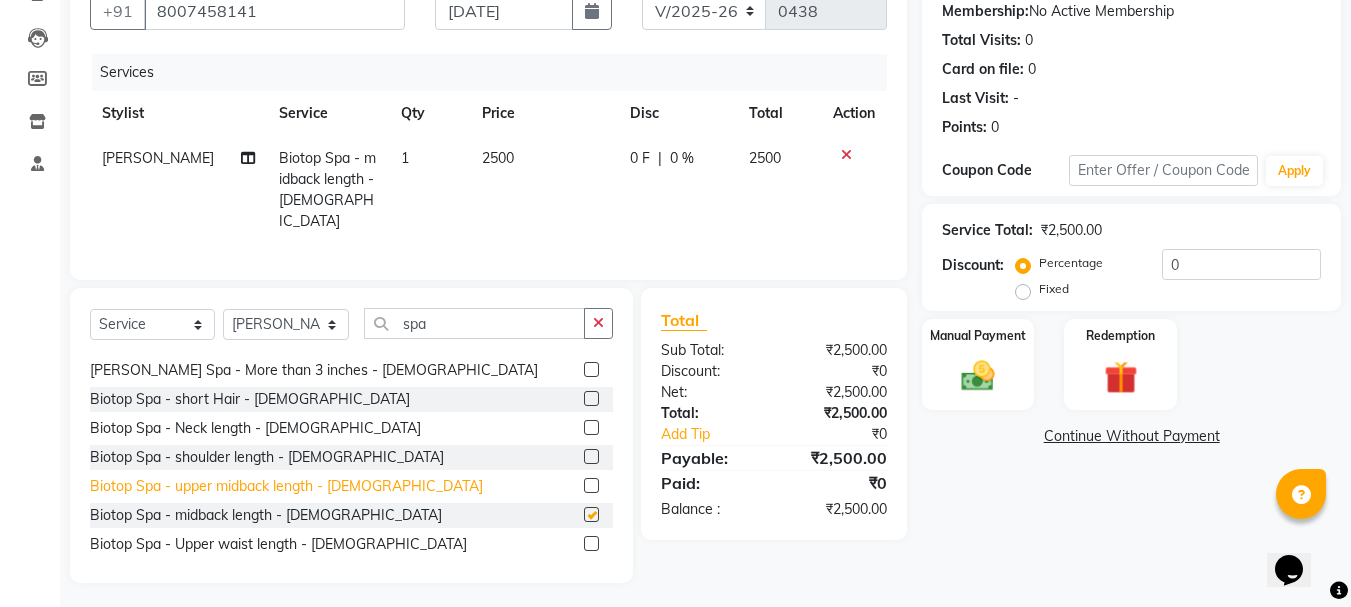 checkbox on "false" 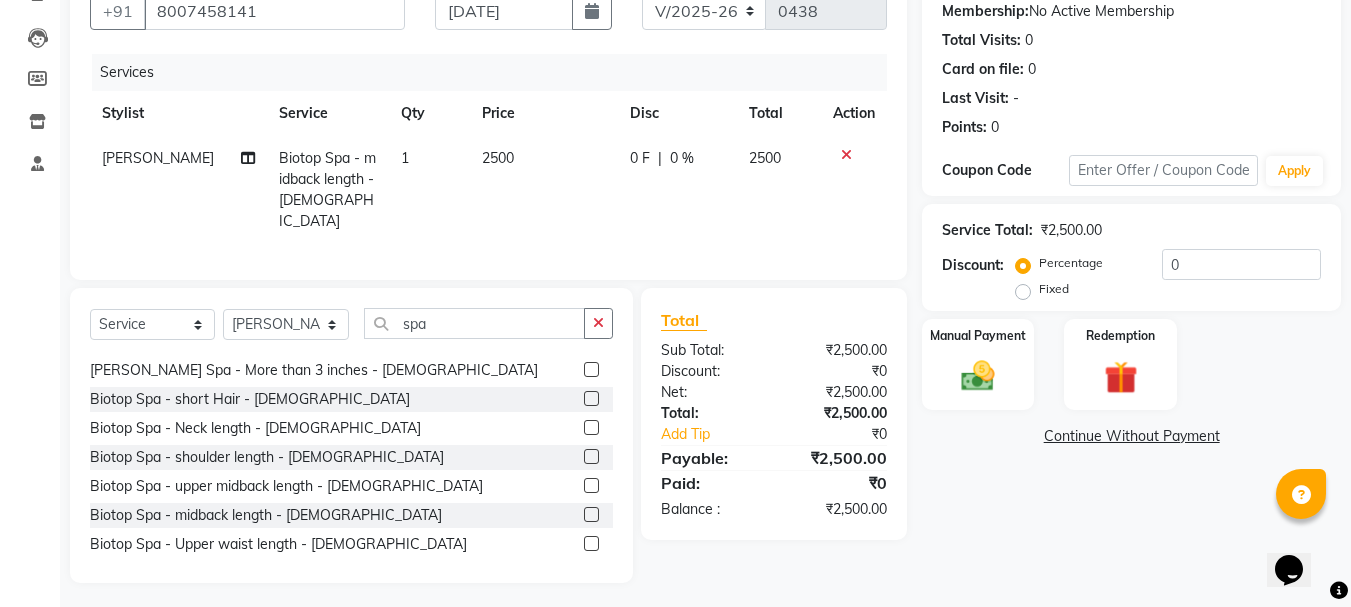click on "0 %" 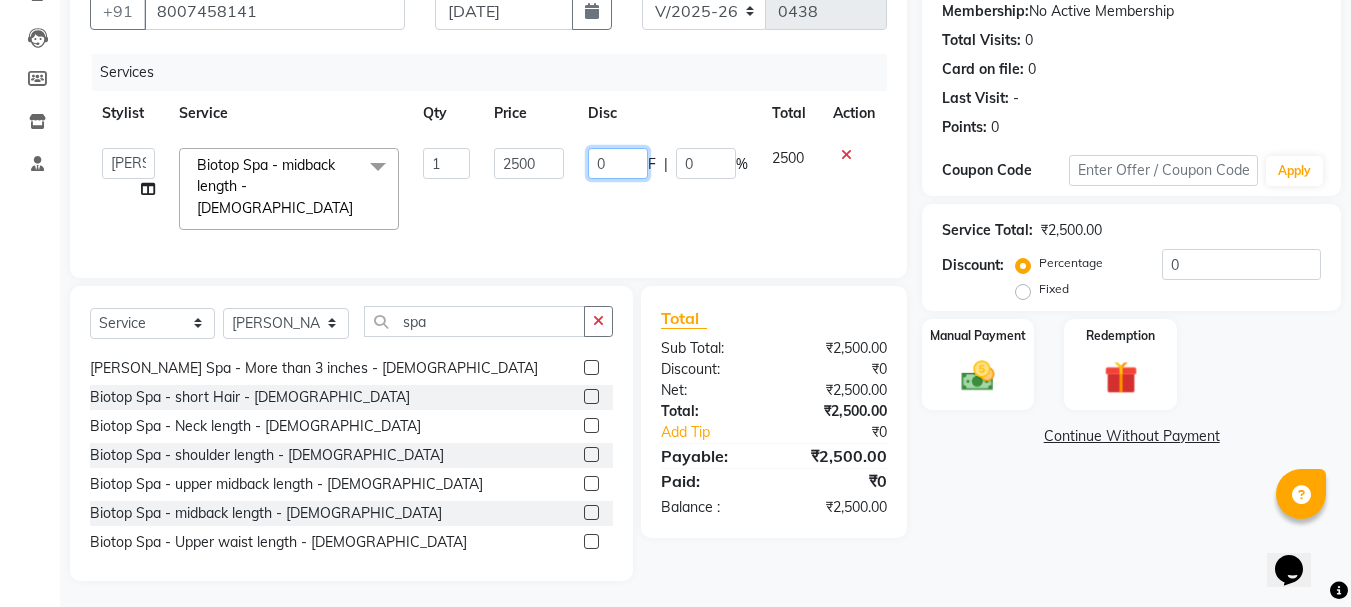click on "0" 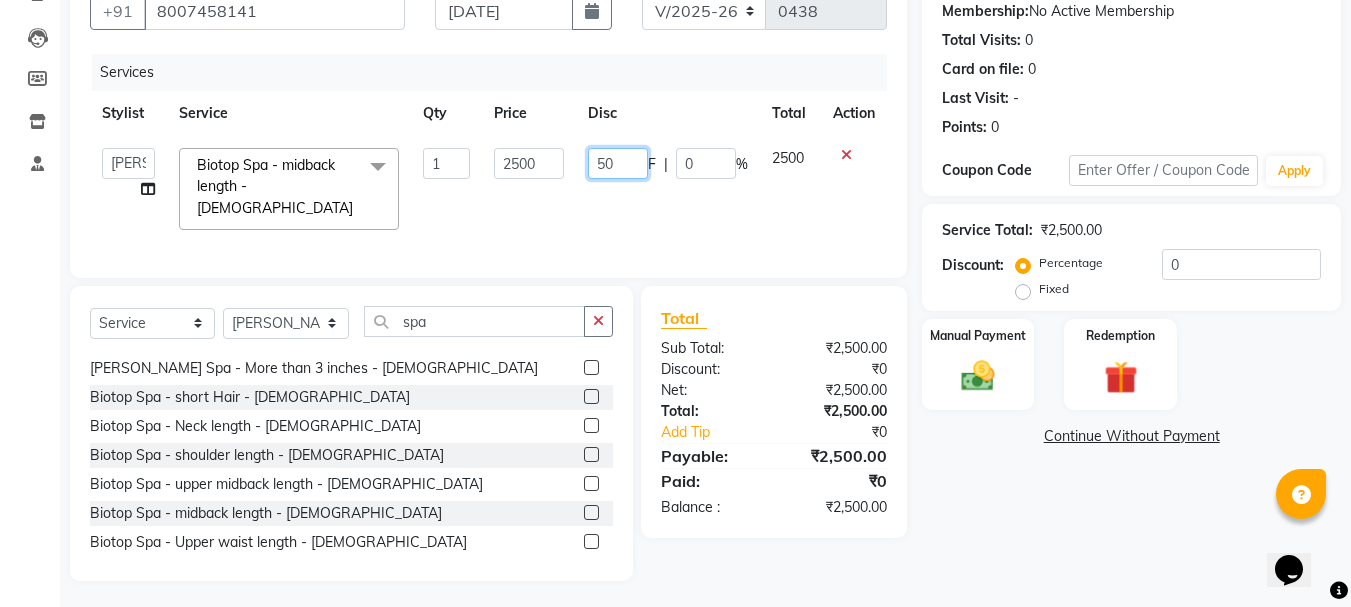 type on "500" 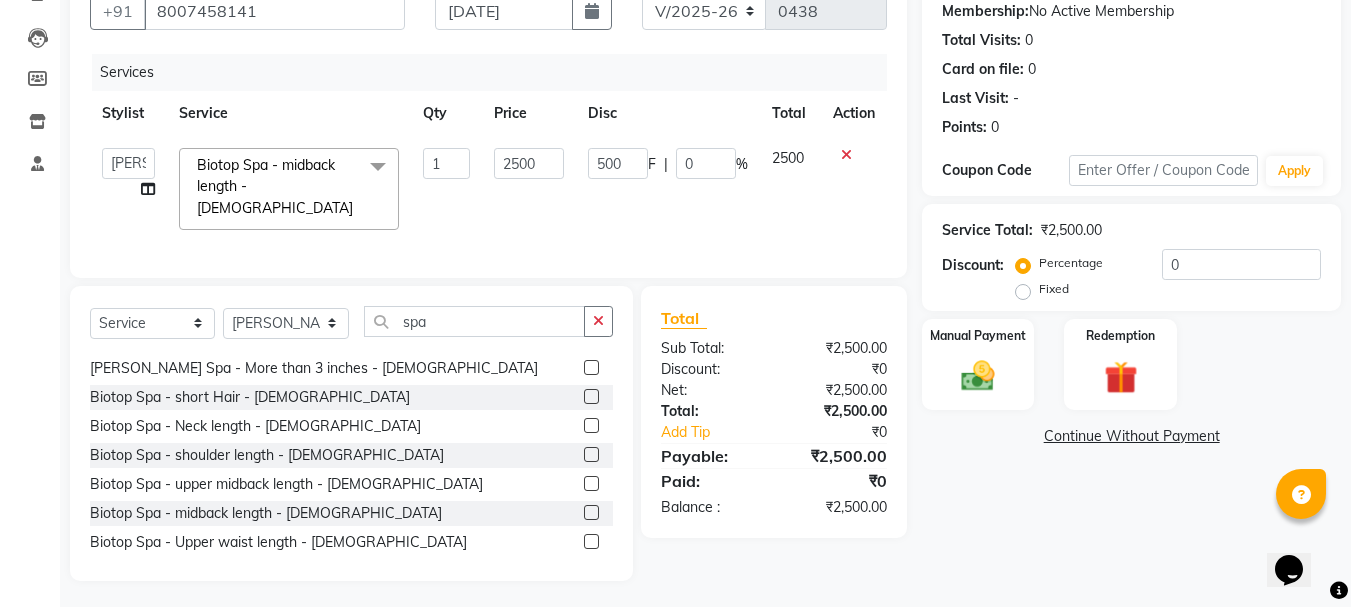 click on "500 F | 0 %" 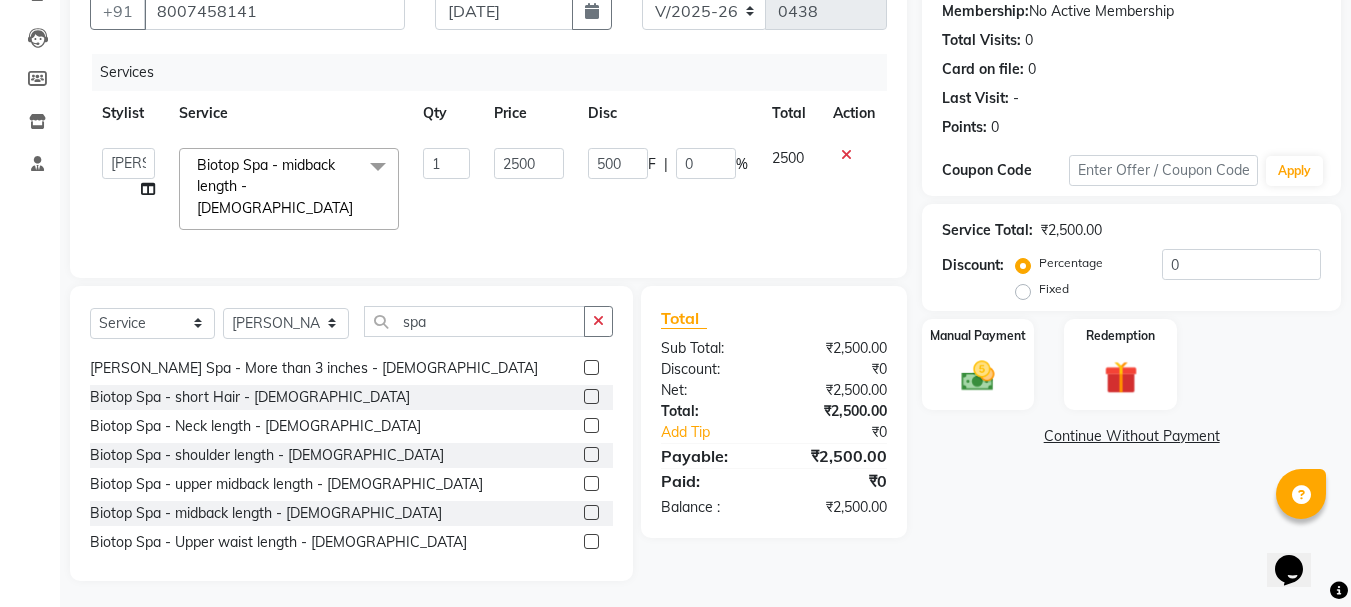 select on "50336" 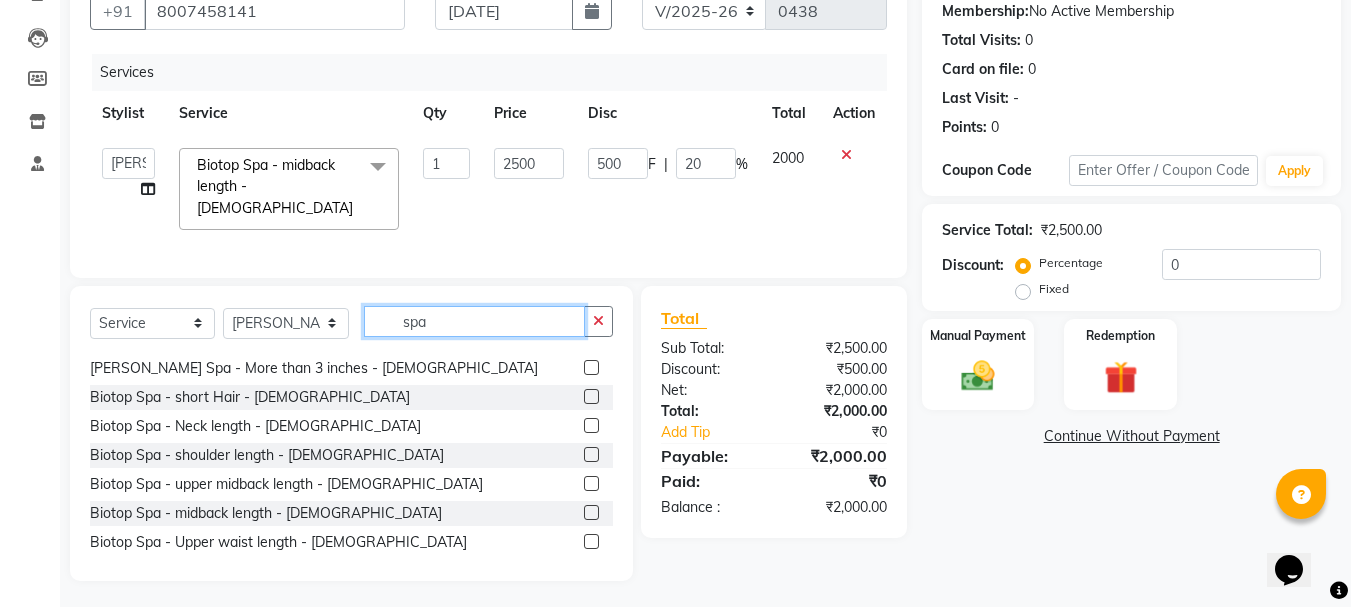 drag, startPoint x: 468, startPoint y: 316, endPoint x: 412, endPoint y: 314, distance: 56.0357 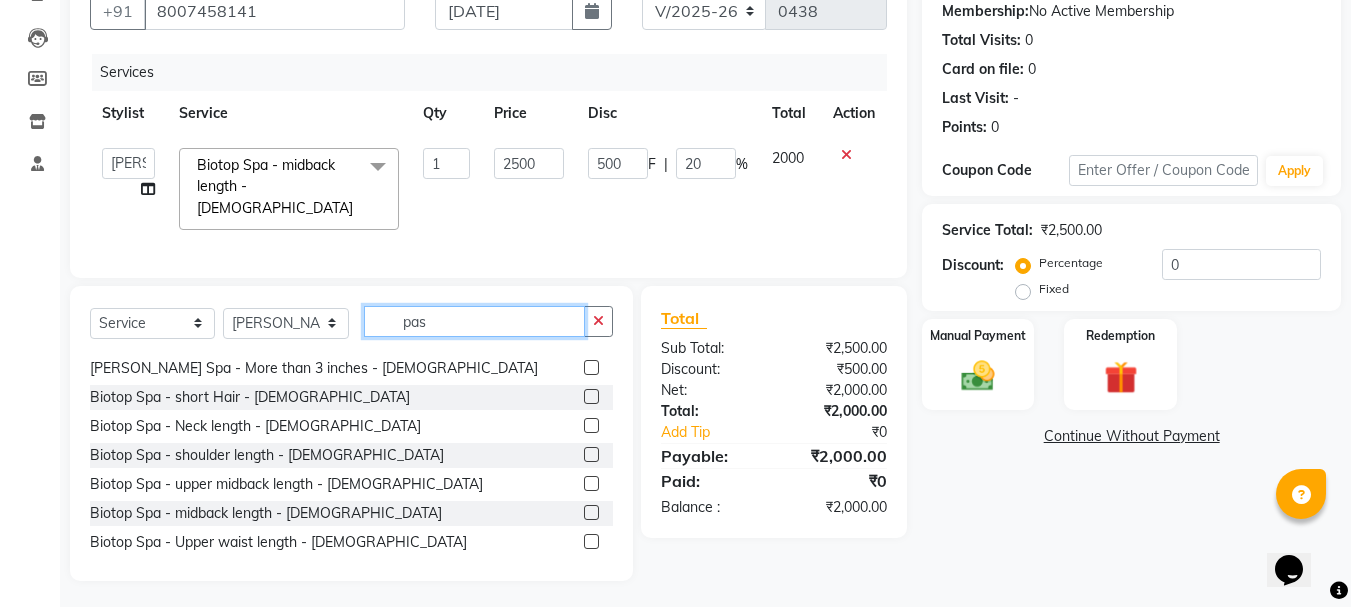 type on "s" 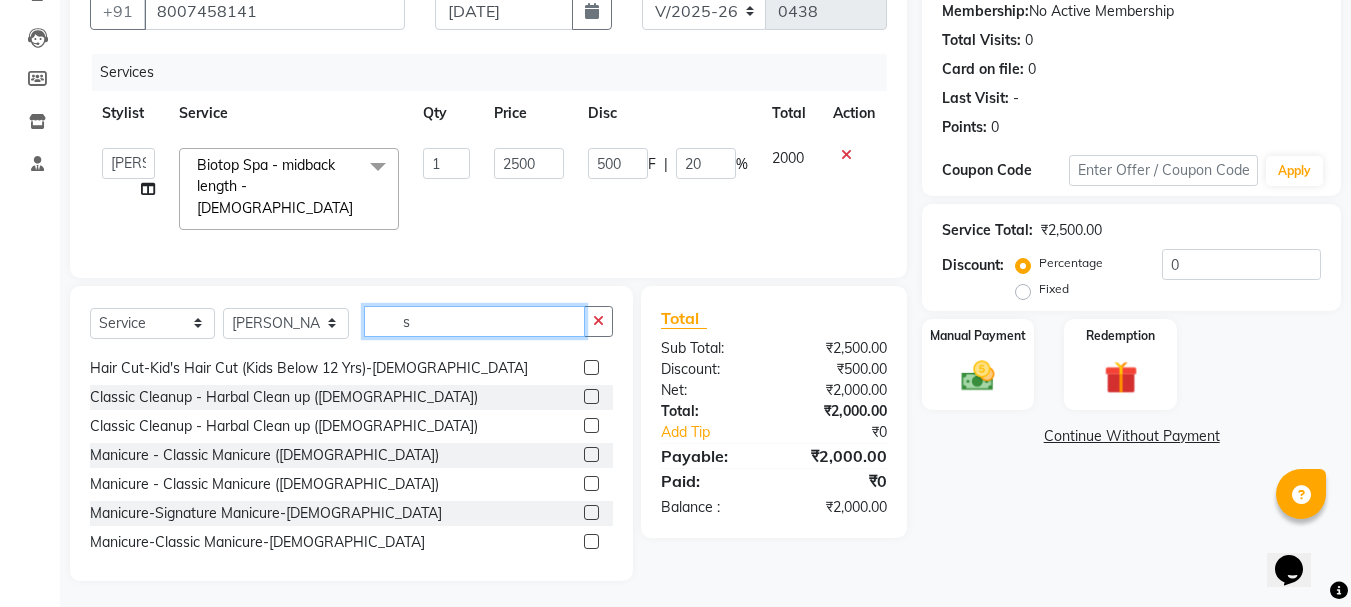 drag, startPoint x: 458, startPoint y: 324, endPoint x: 401, endPoint y: 308, distance: 59.20304 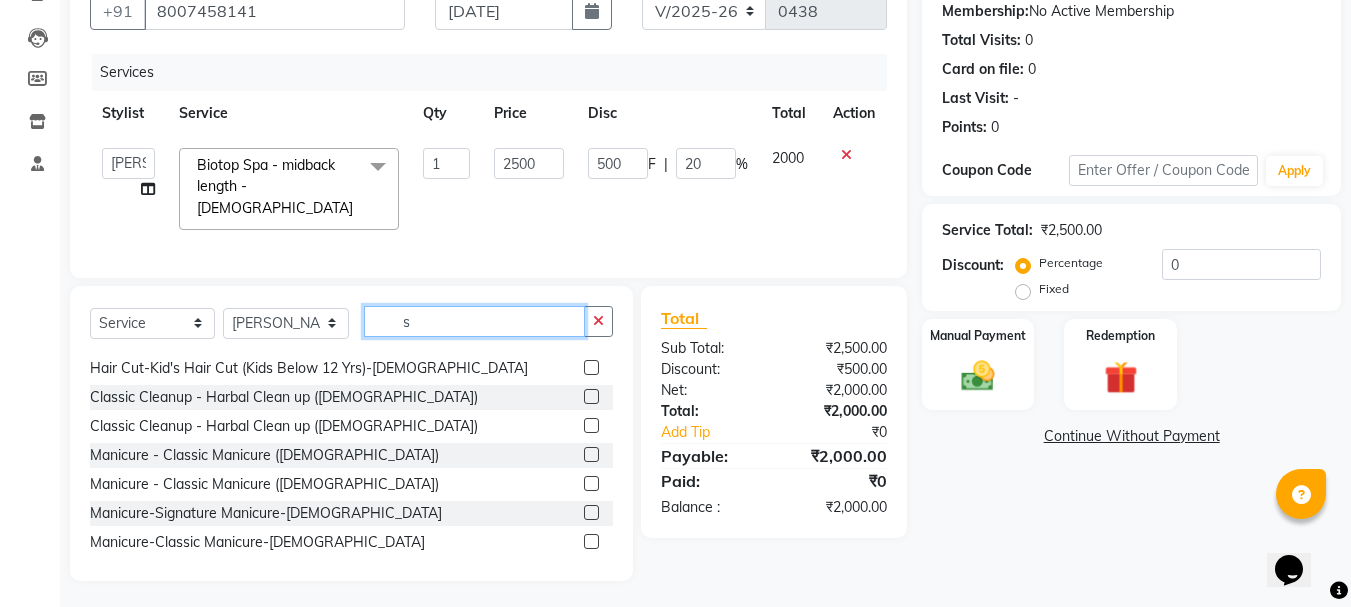 click on "s" 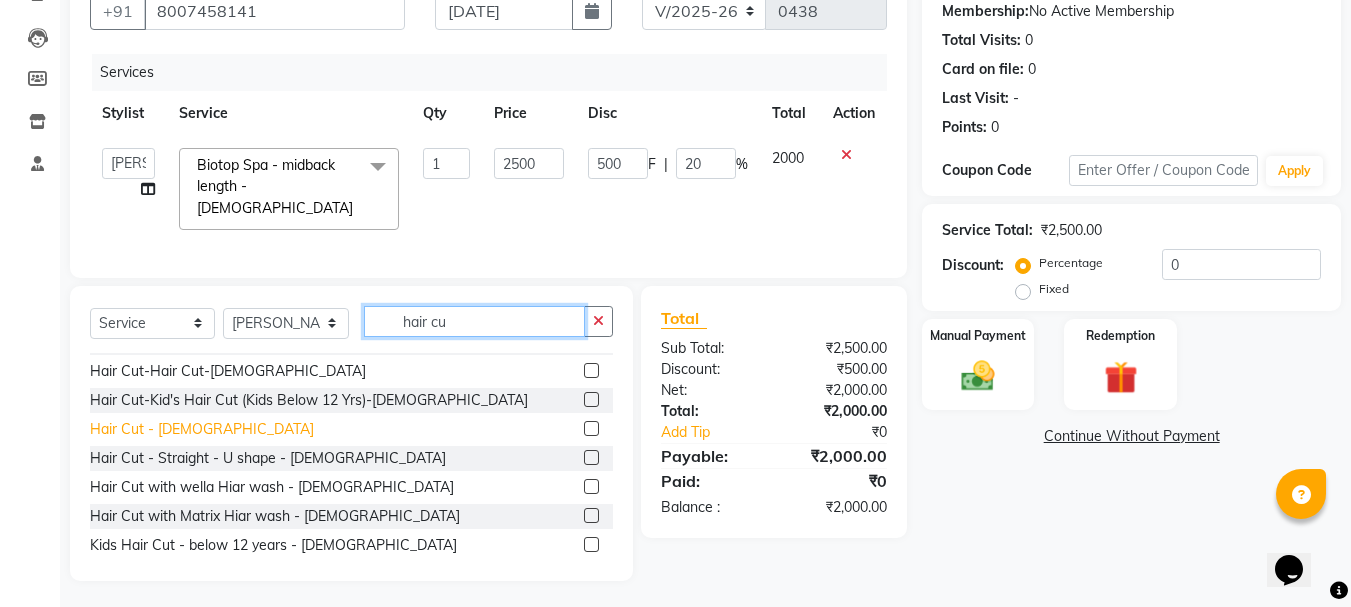 scroll, scrollTop: 226, scrollLeft: 0, axis: vertical 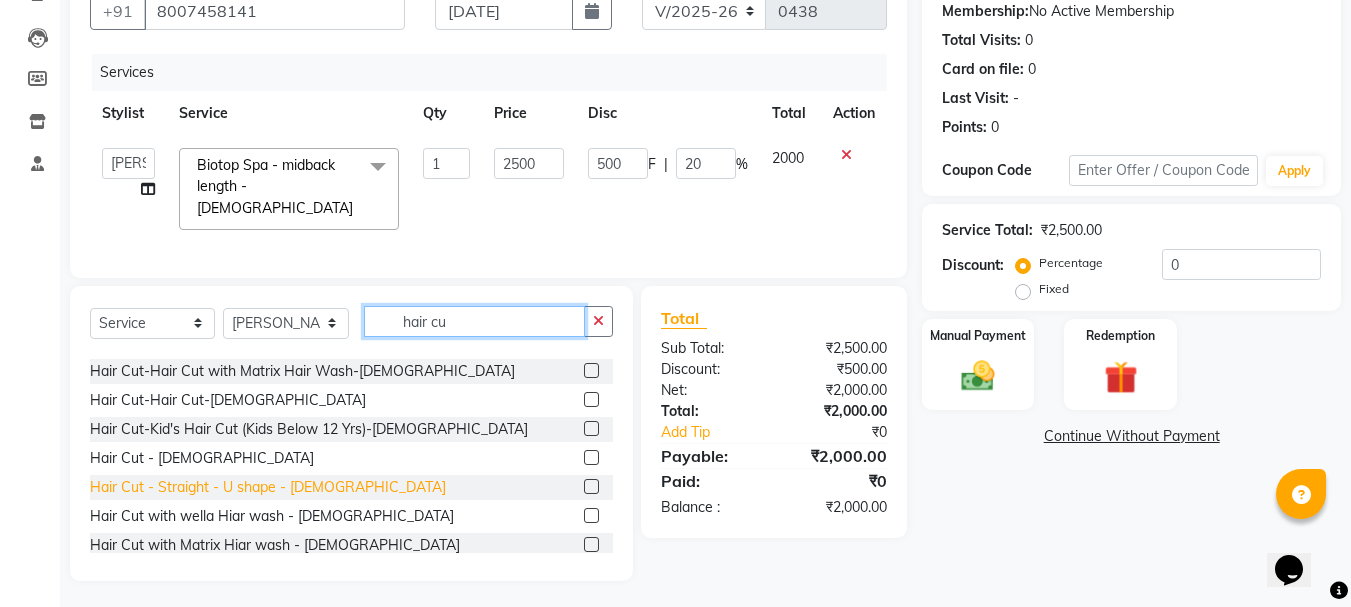 type on "hair cu" 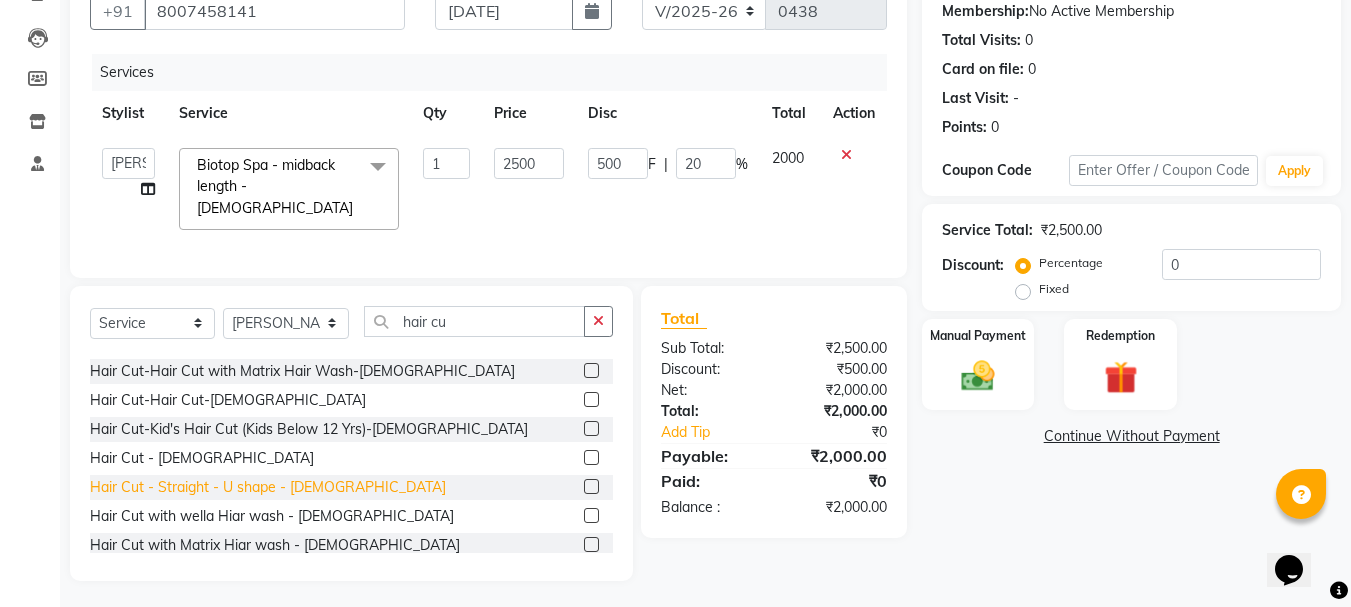 click on "Hair Cut - Straight - U shape - [DEMOGRAPHIC_DATA]" 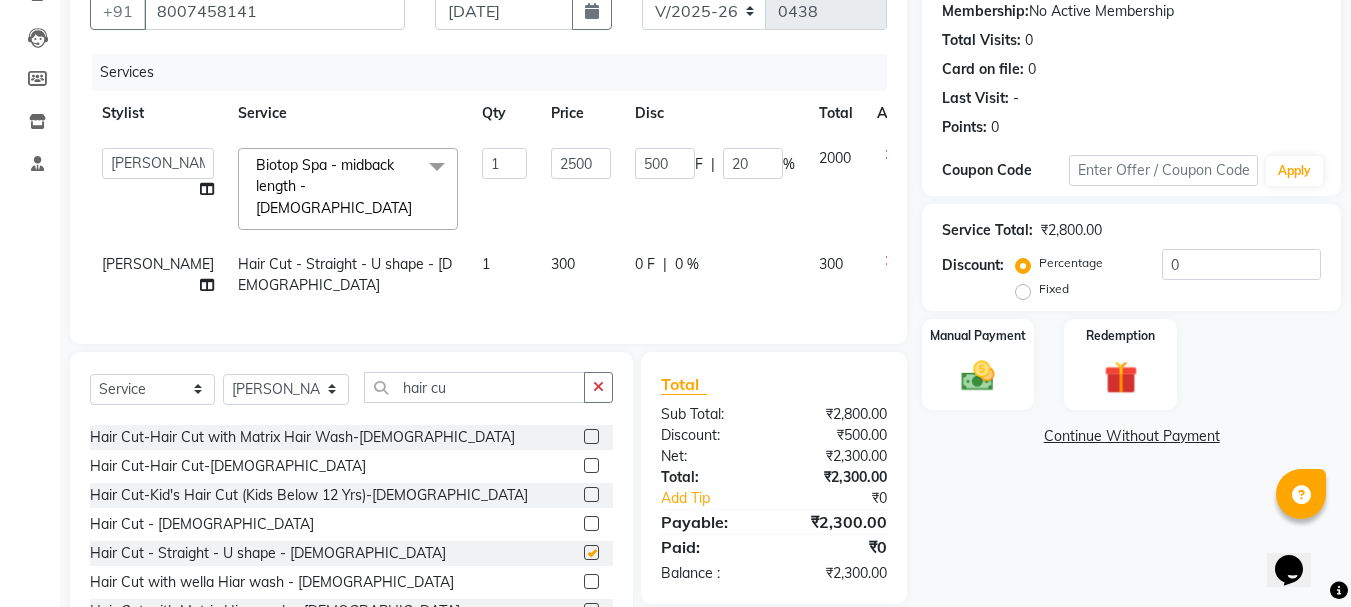 checkbox on "false" 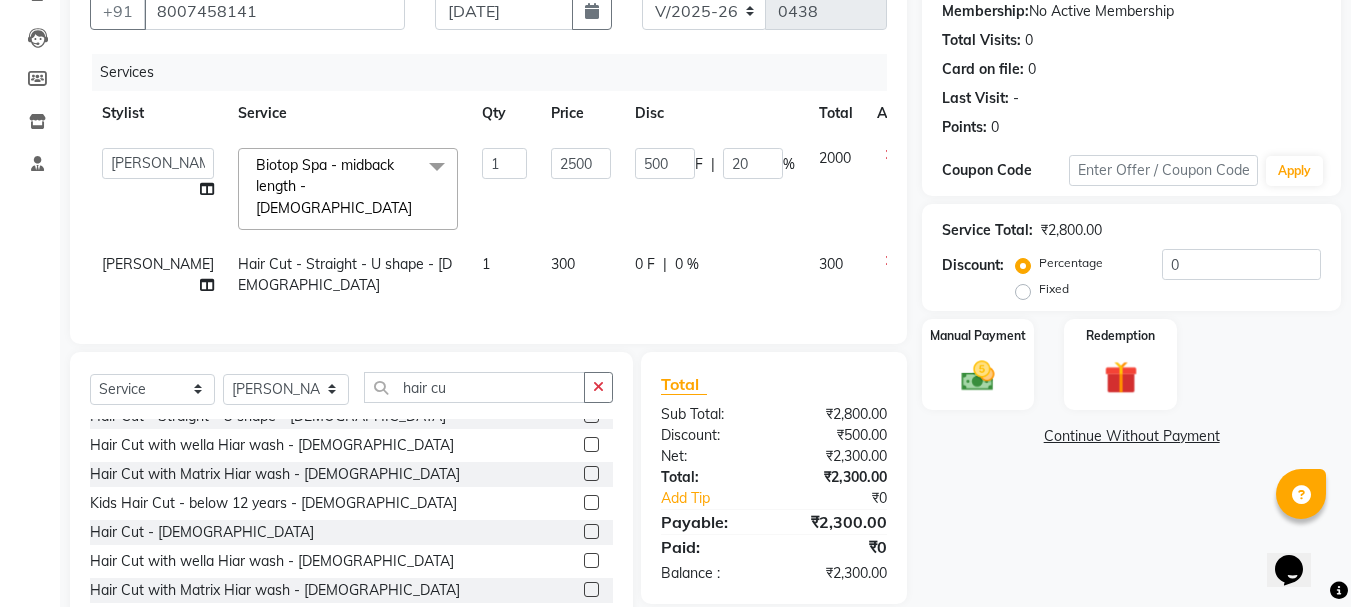scroll, scrollTop: 426, scrollLeft: 0, axis: vertical 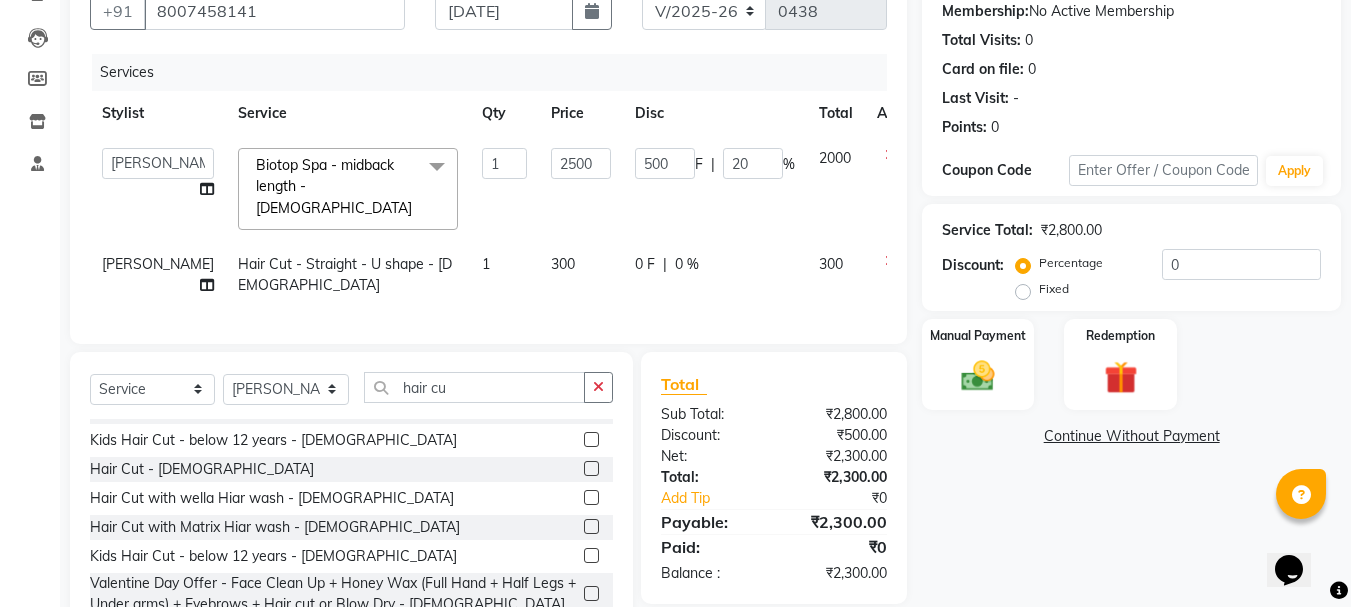 click on "0 %" 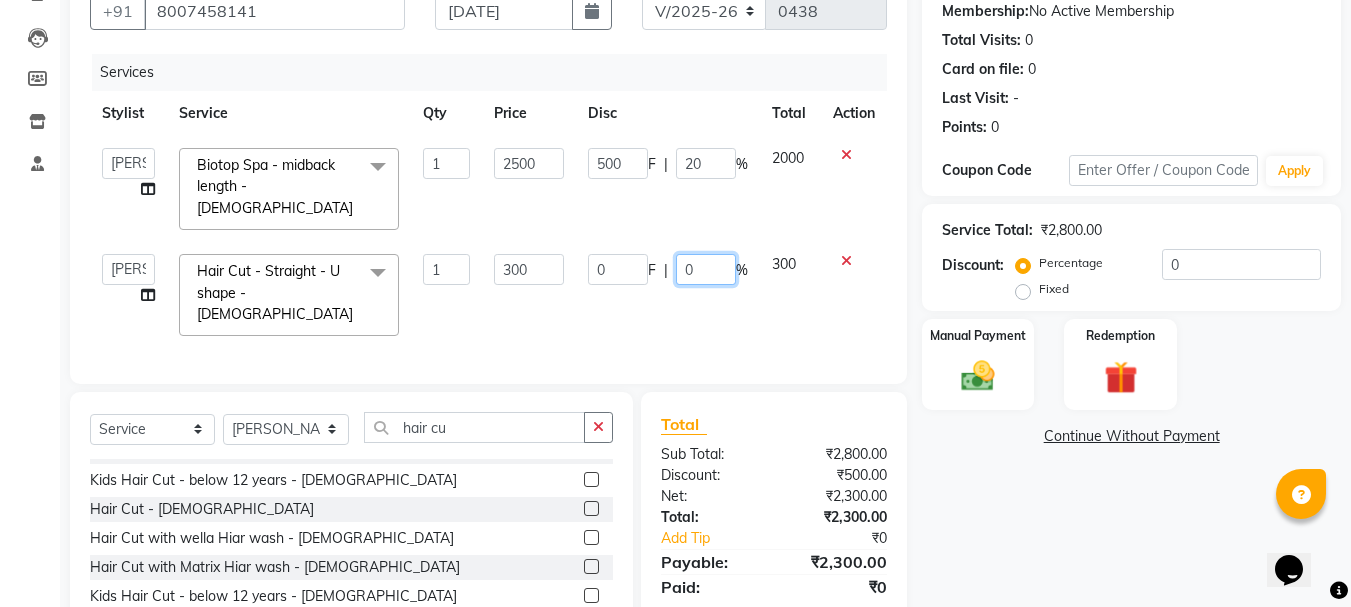 click on "0" 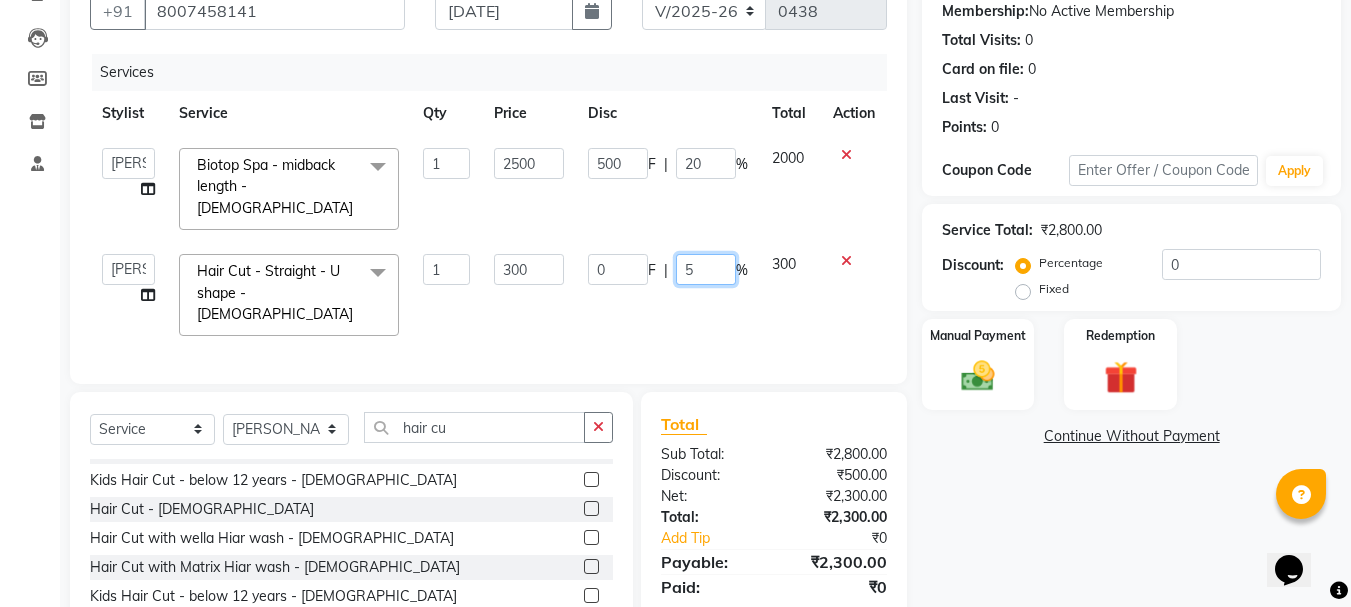 type on "50" 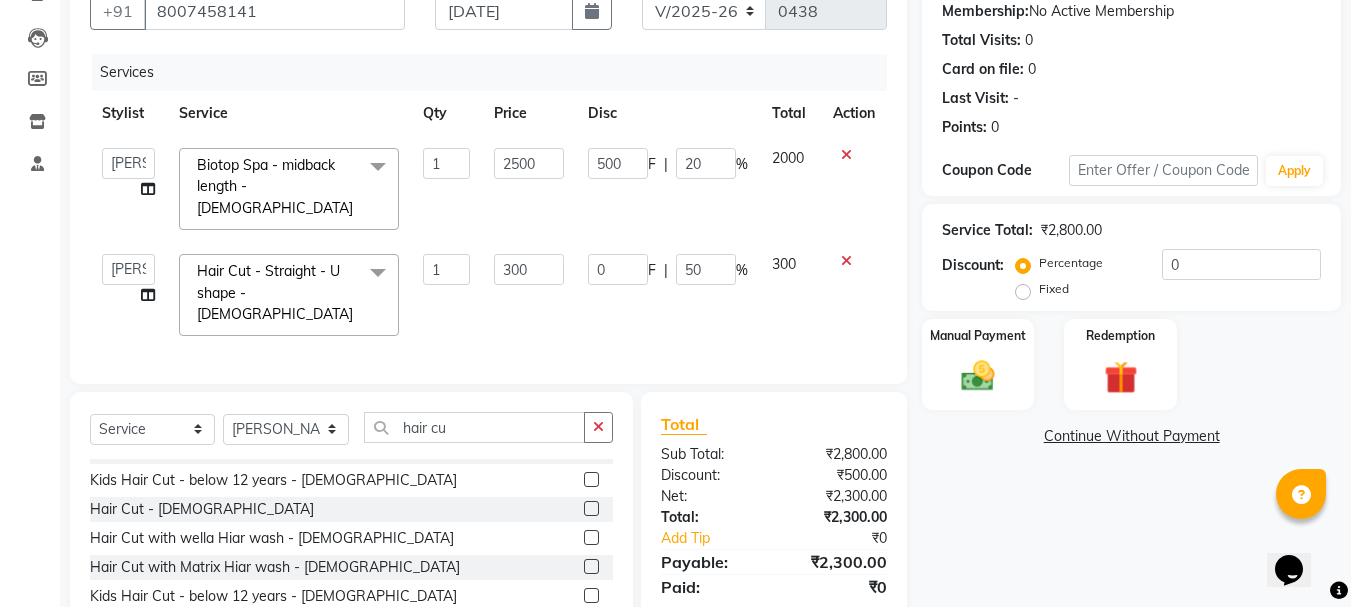 click on "0 F | 50 %" 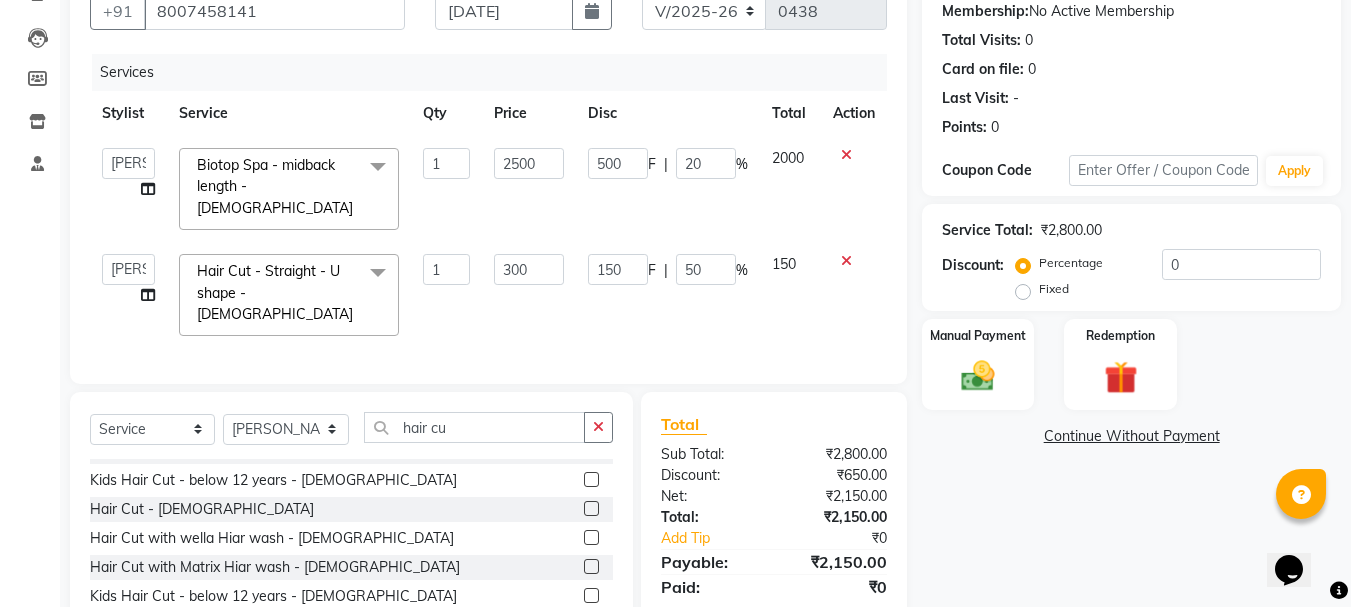 scroll, scrollTop: 277, scrollLeft: 0, axis: vertical 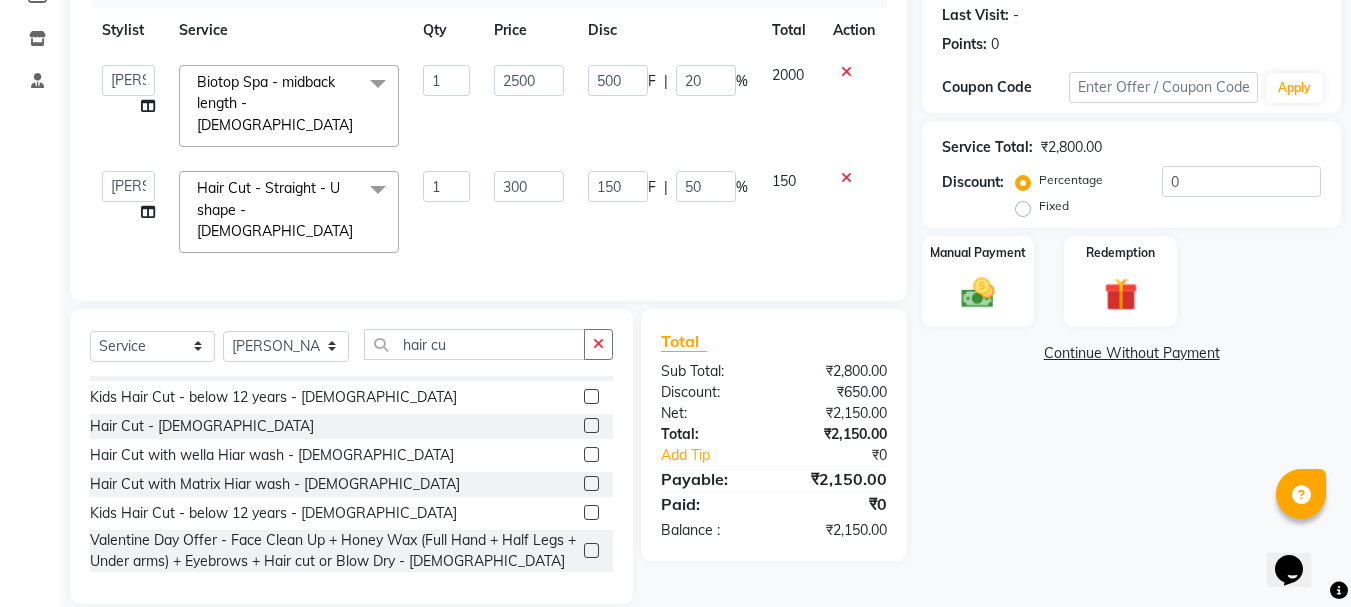 drag, startPoint x: 1017, startPoint y: 292, endPoint x: 1140, endPoint y: 331, distance: 129.03488 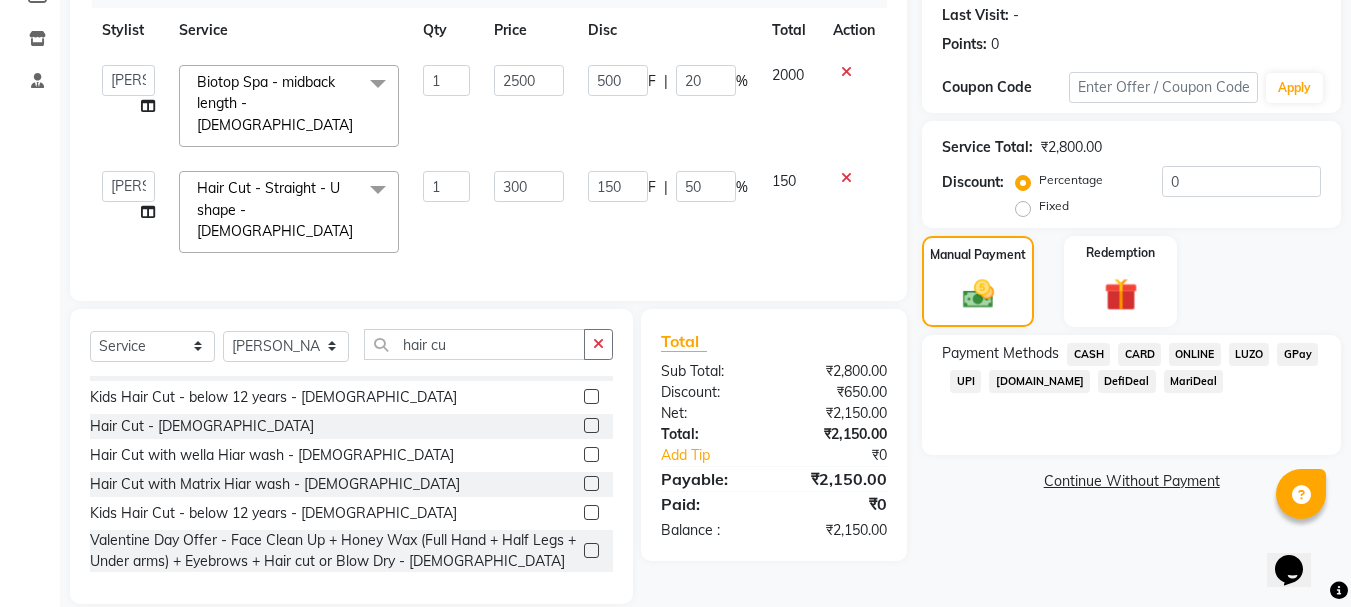 click on "ONLINE" 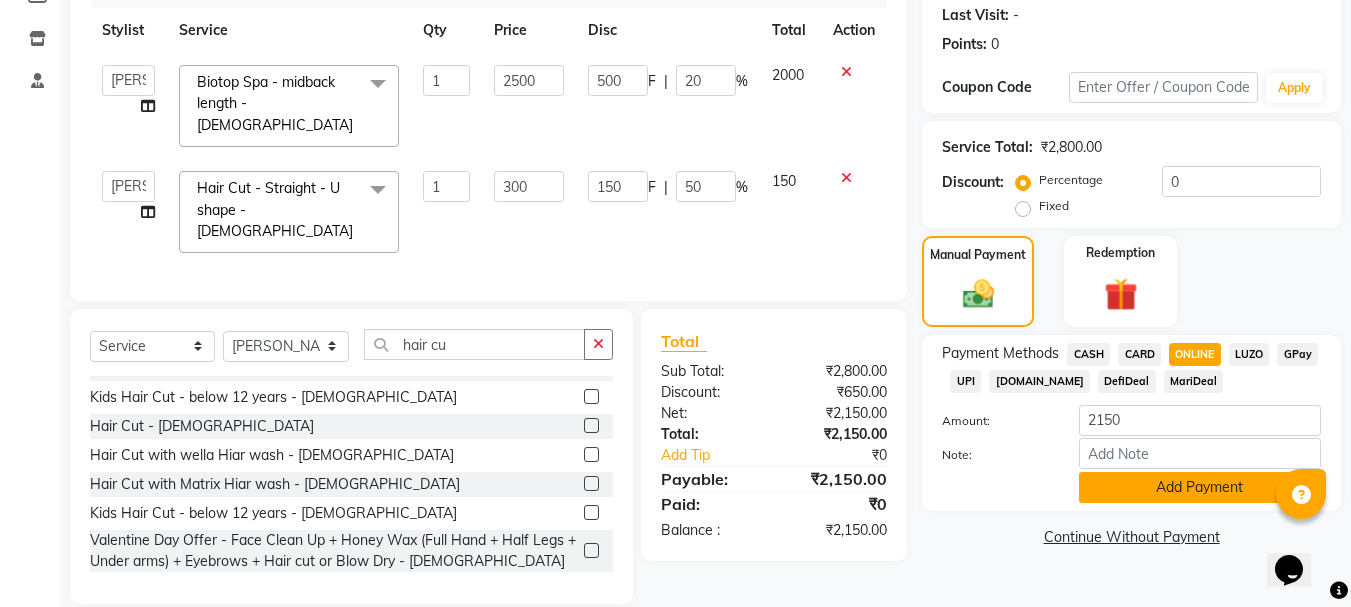 click on "Add Payment" 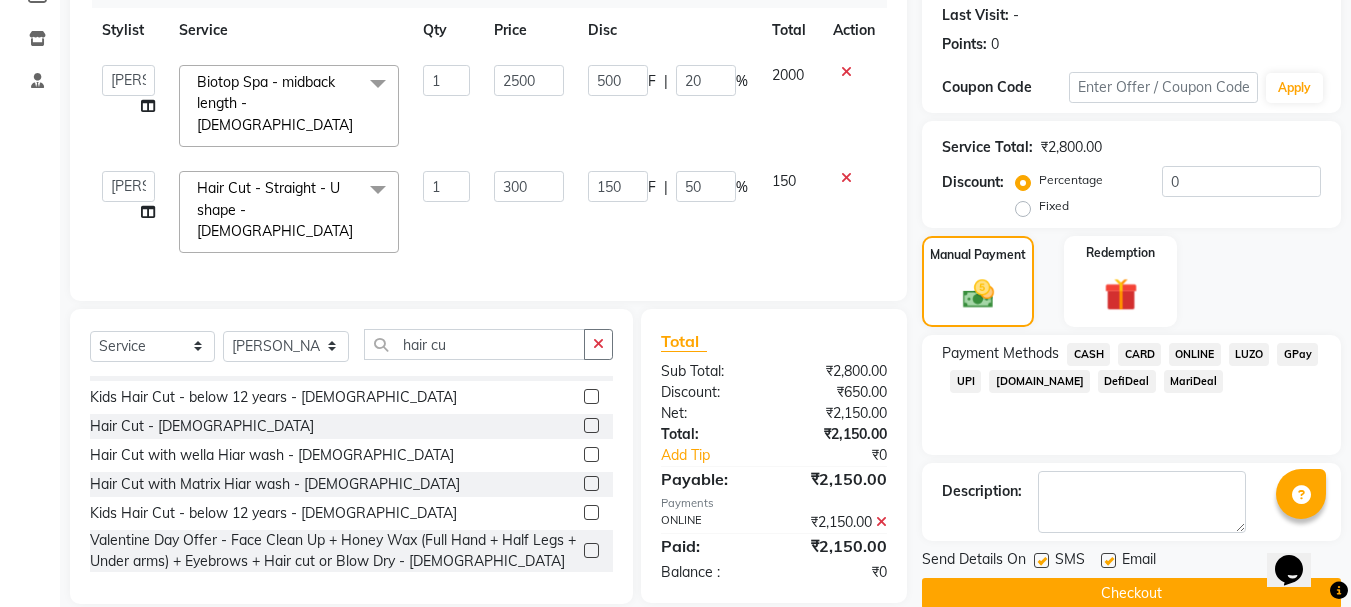 scroll, scrollTop: 309, scrollLeft: 0, axis: vertical 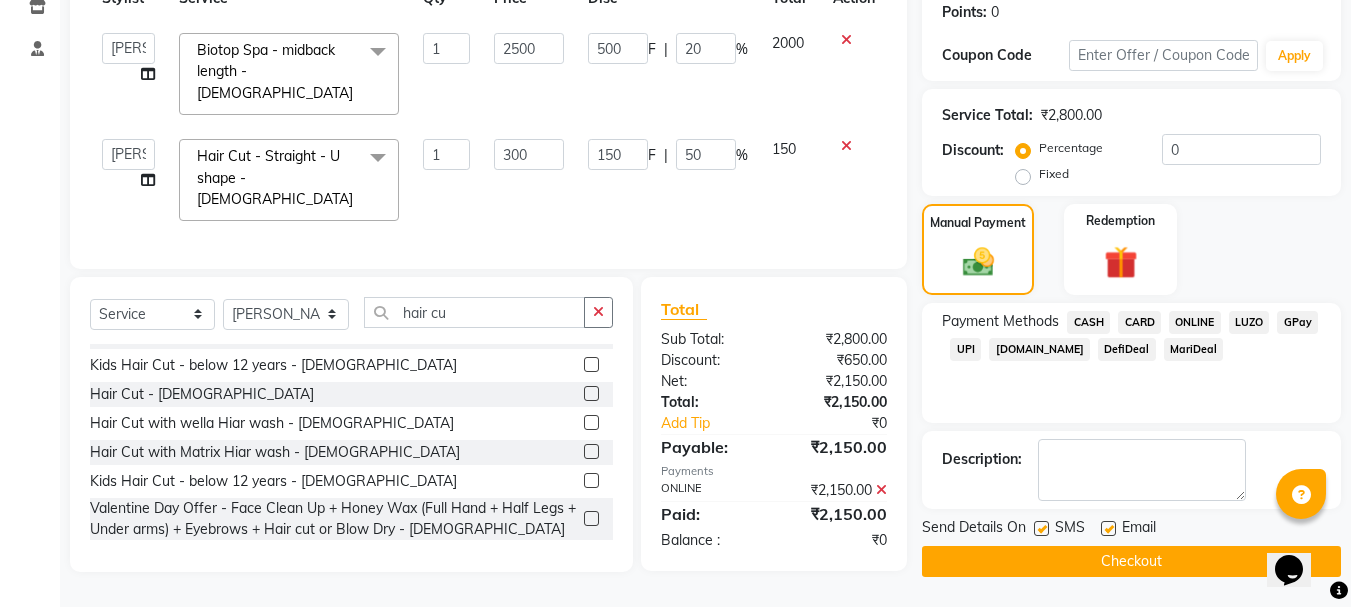 click on "Checkout" 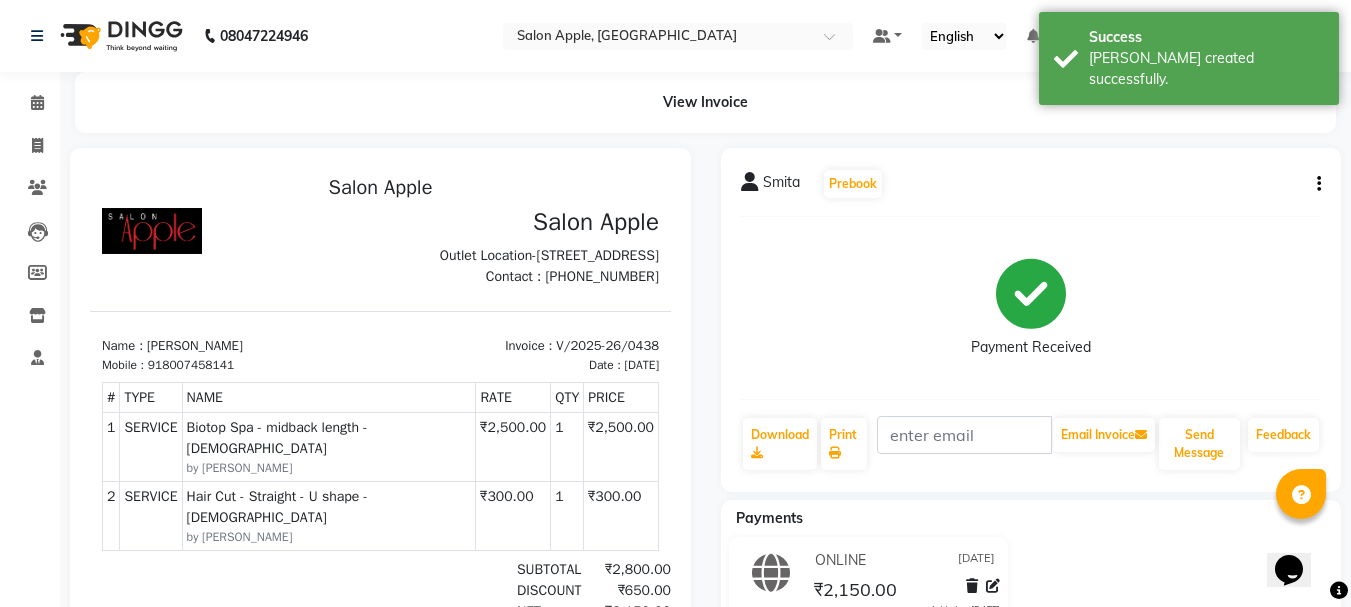 scroll, scrollTop: 0, scrollLeft: 0, axis: both 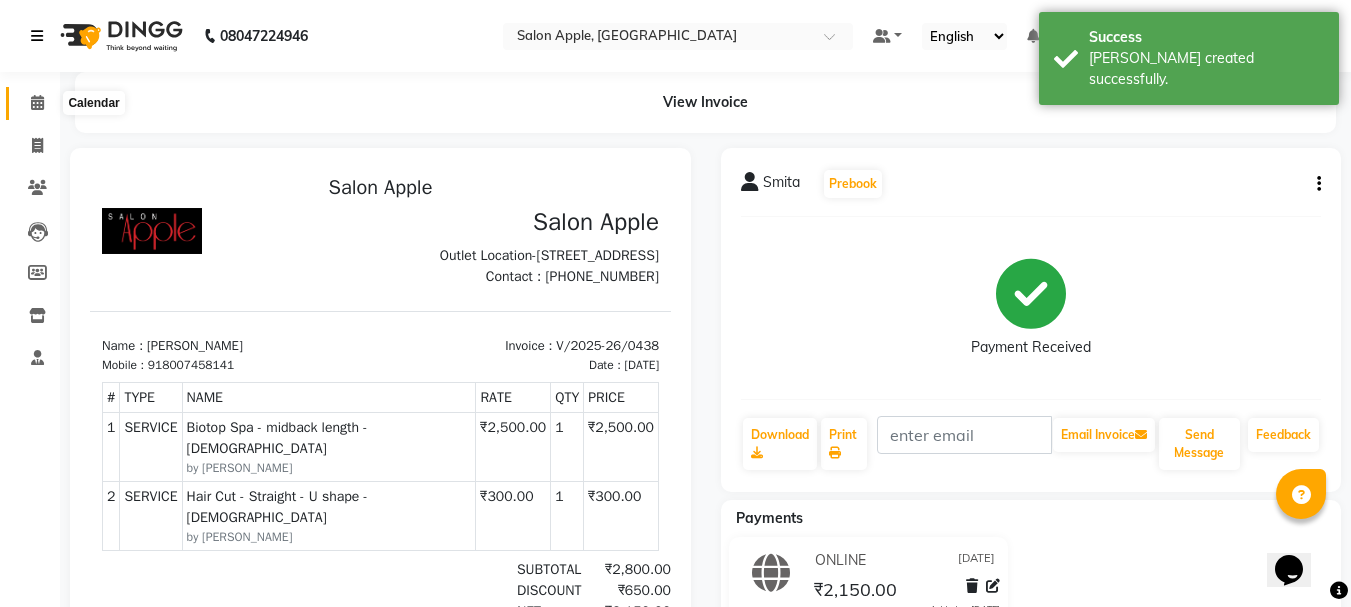 drag, startPoint x: 43, startPoint y: 94, endPoint x: 48, endPoint y: 43, distance: 51.24451 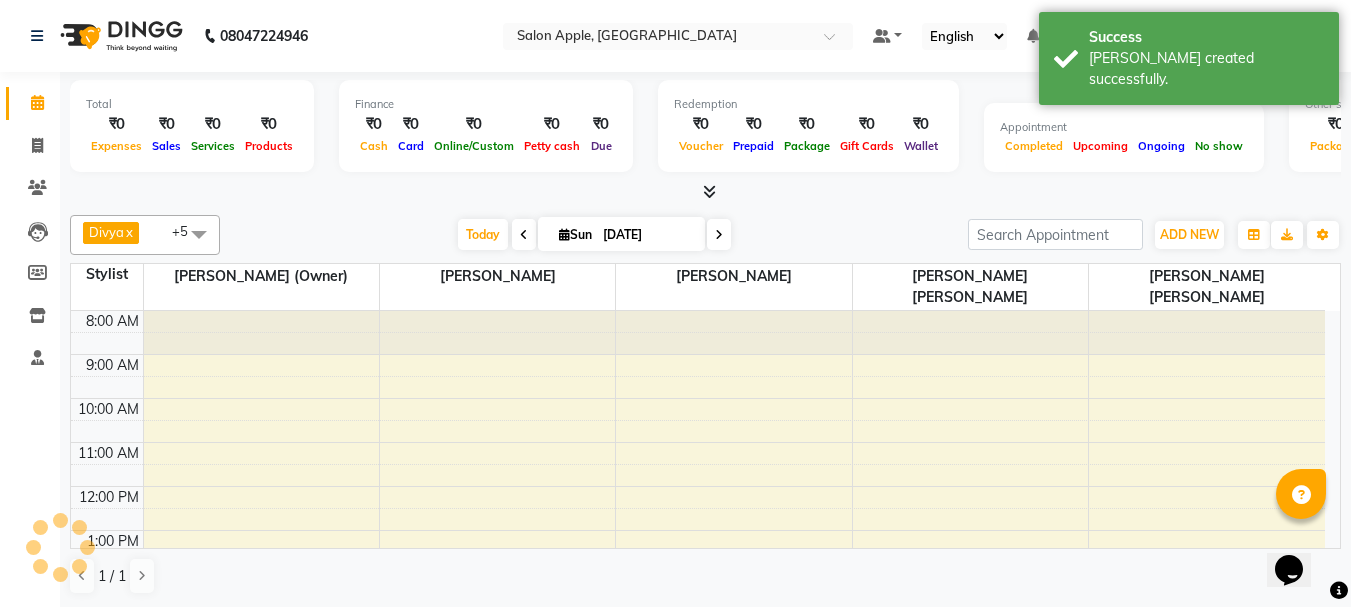 scroll, scrollTop: 0, scrollLeft: 0, axis: both 